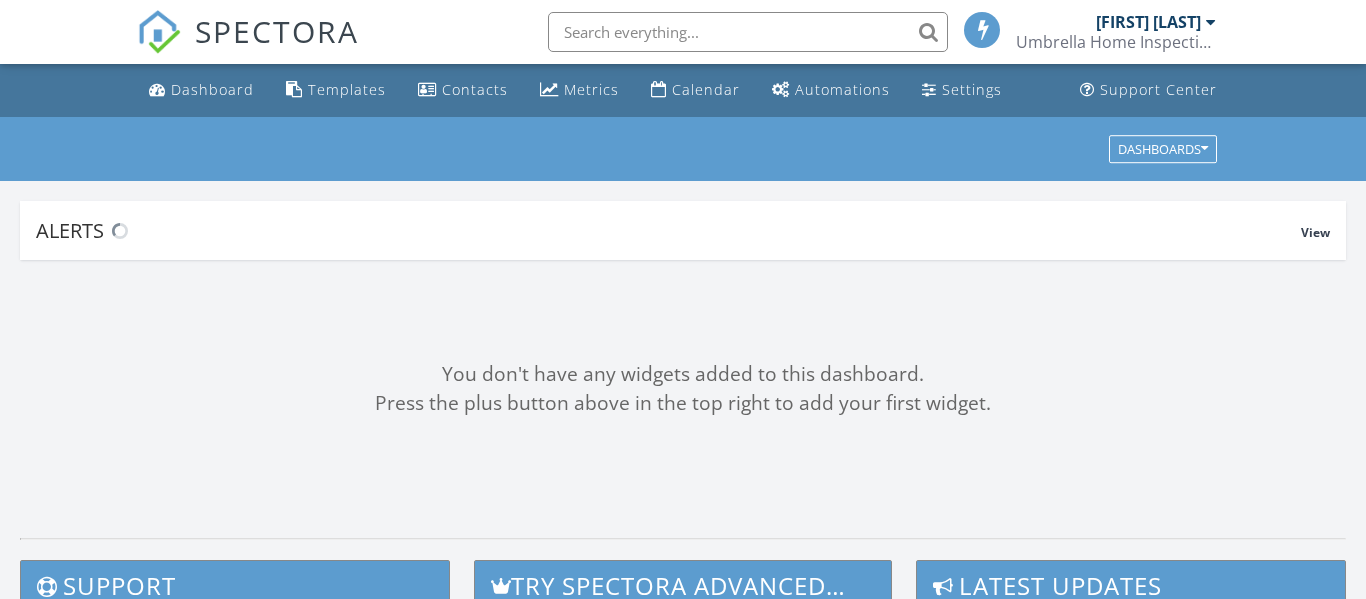 scroll, scrollTop: 0, scrollLeft: 0, axis: both 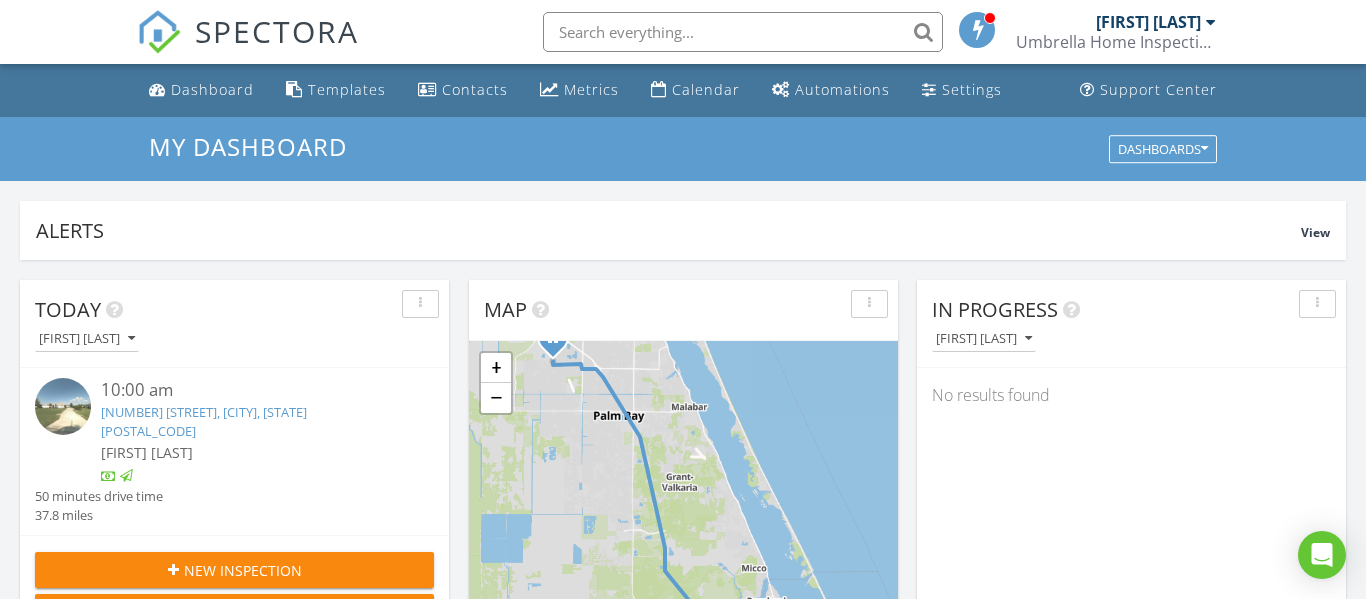 click on "New Inspection" at bounding box center [243, 570] 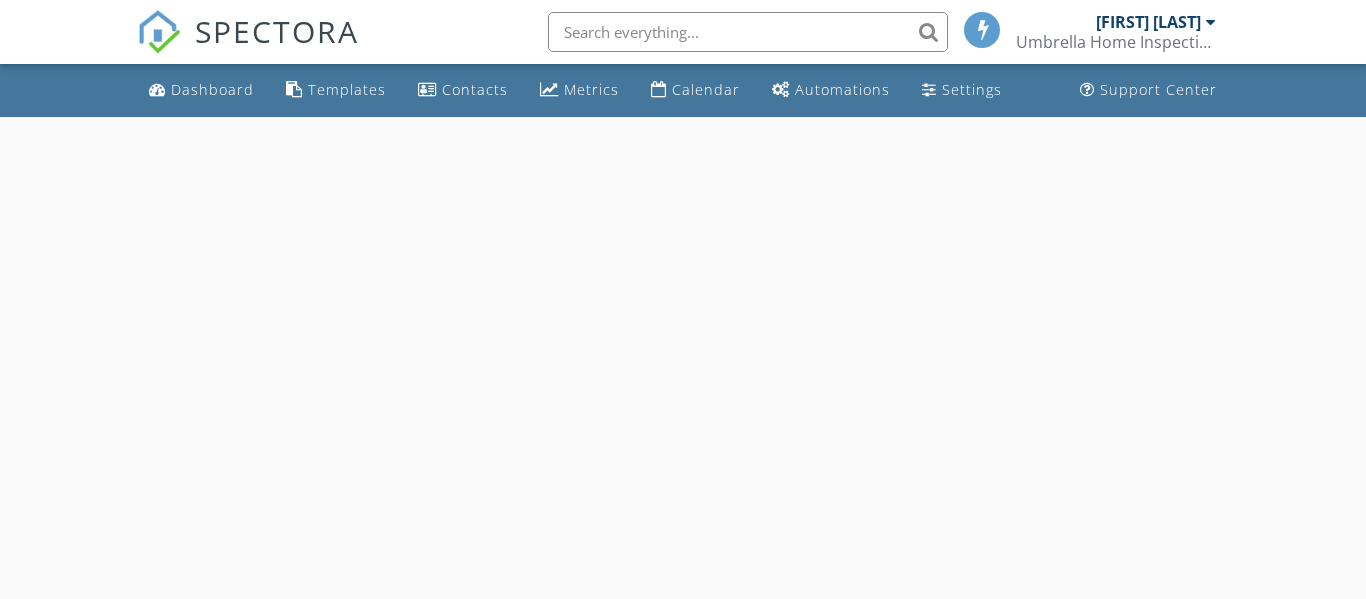 scroll, scrollTop: 0, scrollLeft: 0, axis: both 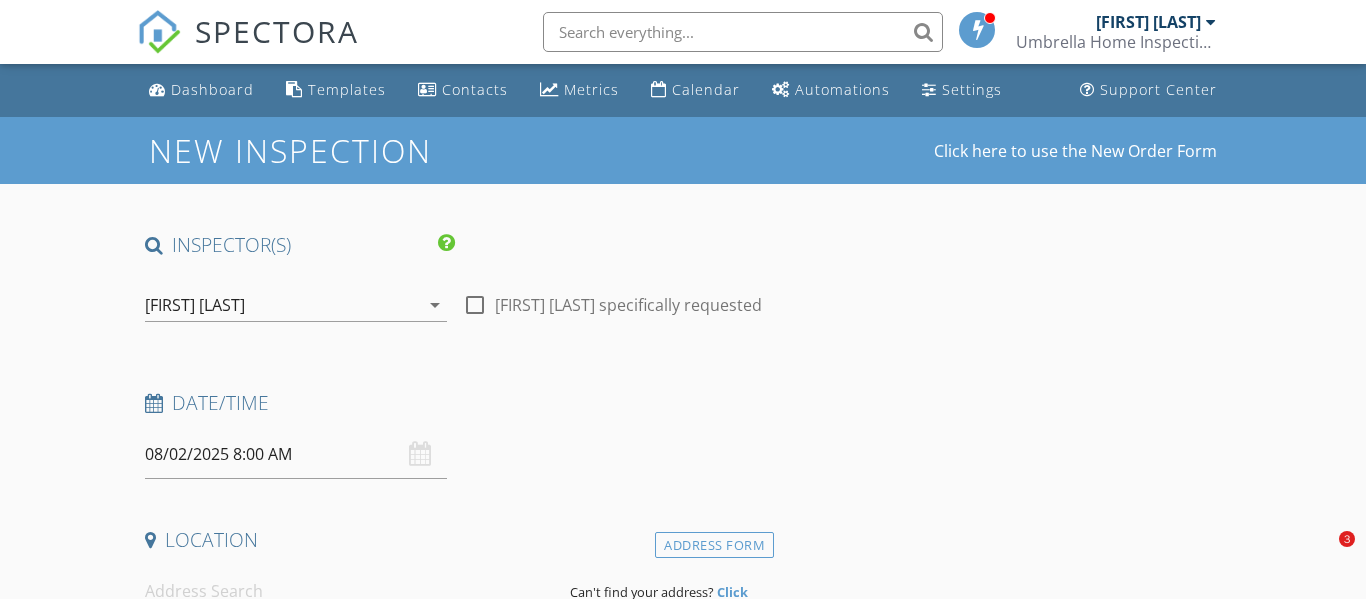 click on "08/02/2025 8:00 AM" at bounding box center [296, 454] 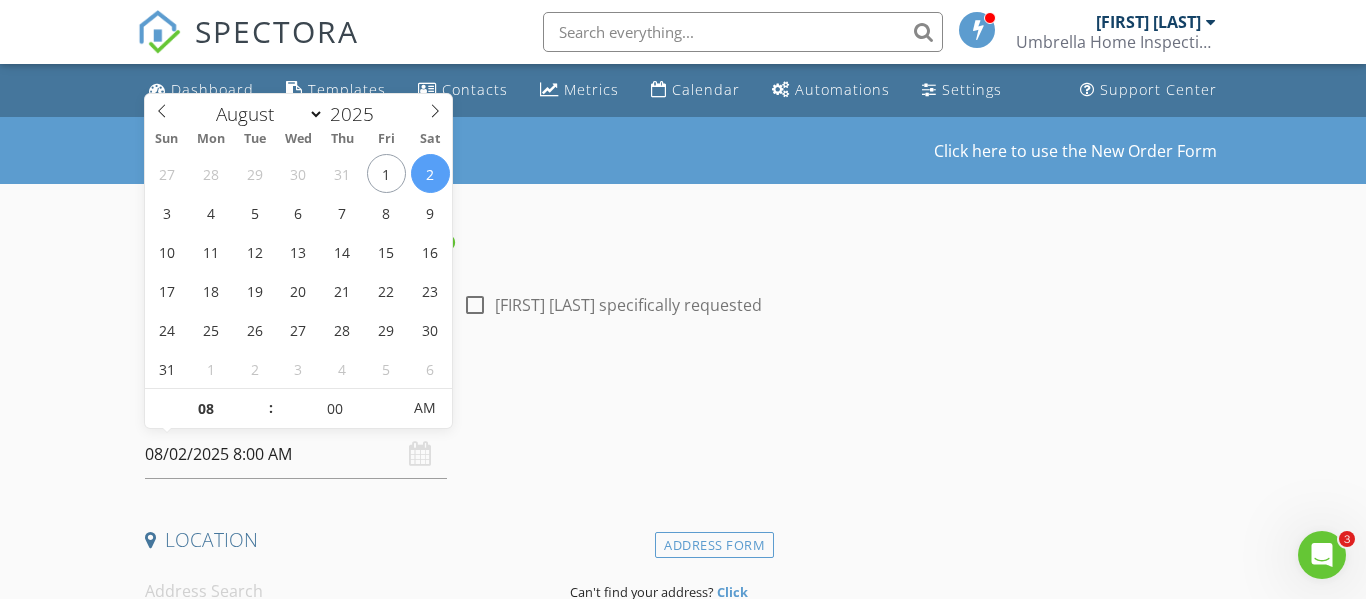 scroll, scrollTop: 0, scrollLeft: 0, axis: both 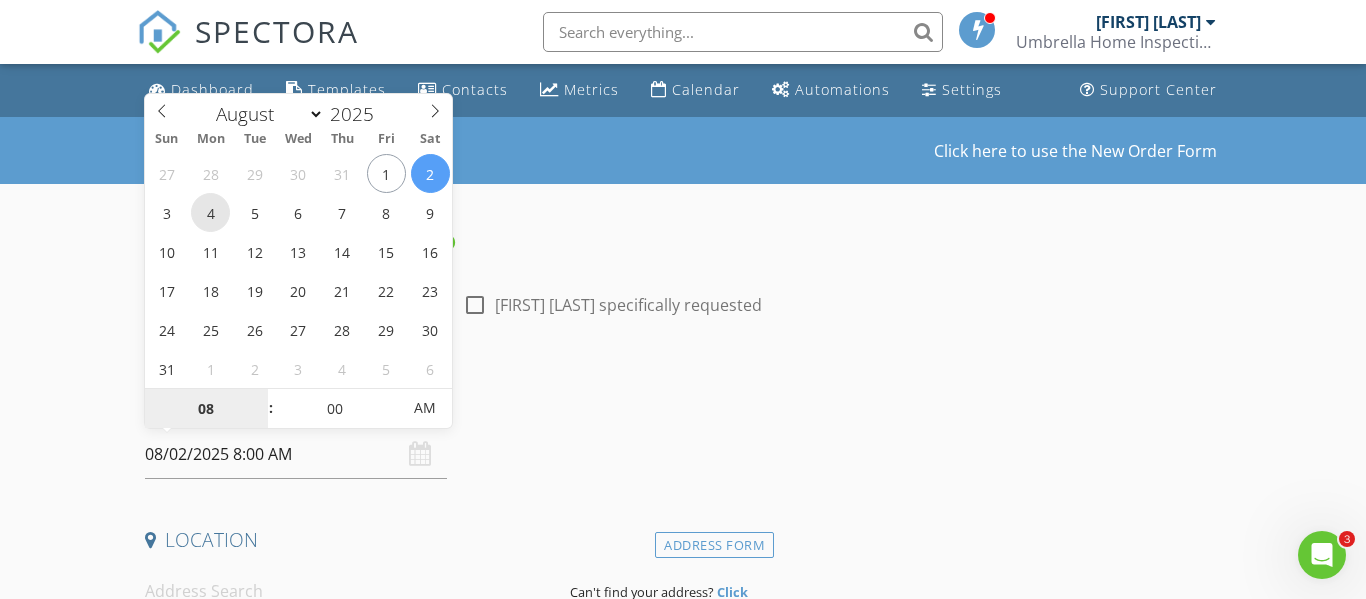 type on "08/04/2025 8:00 AM" 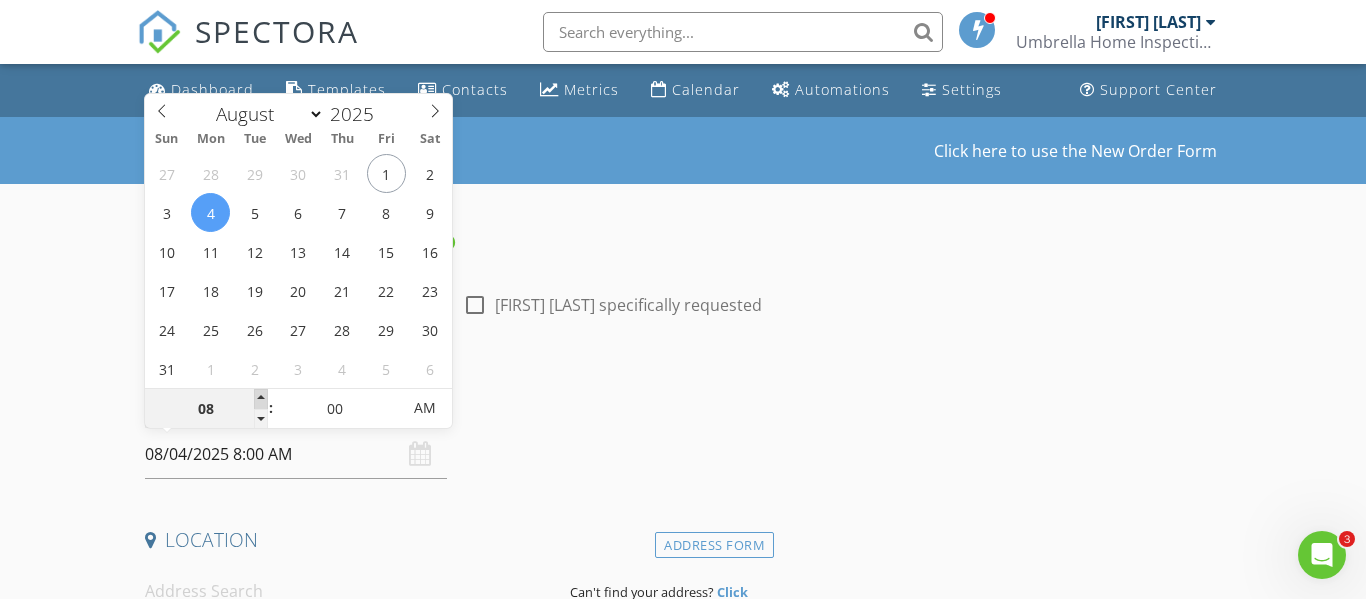 type on "09" 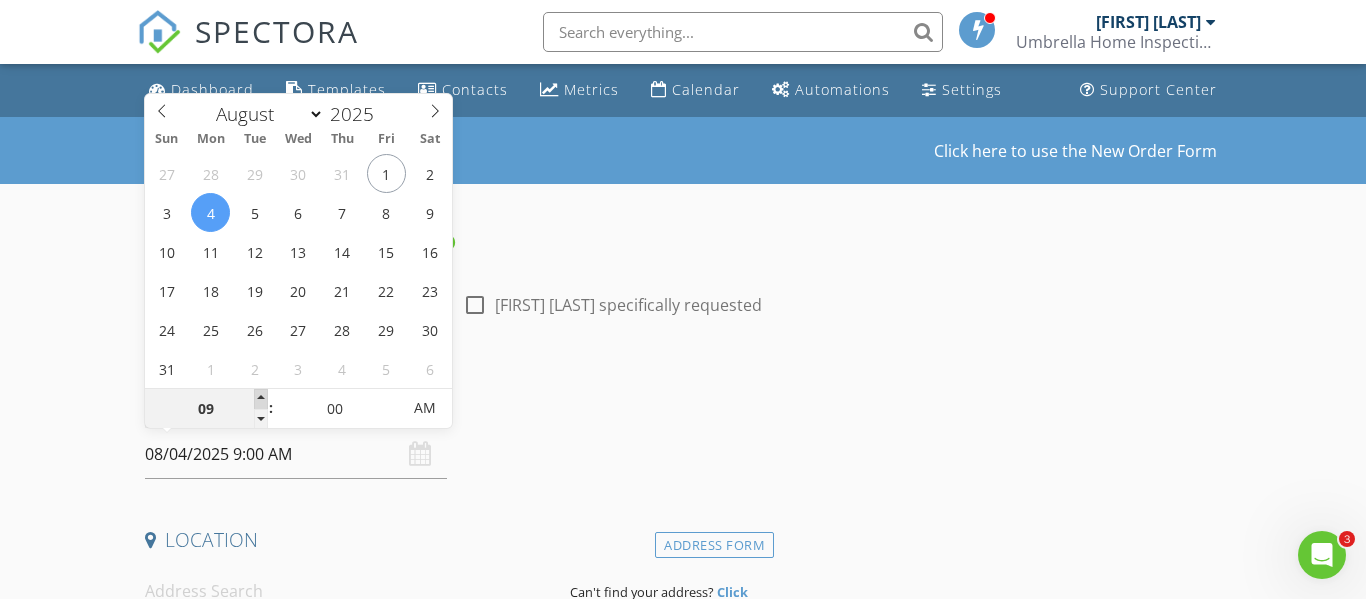 click at bounding box center [261, 399] 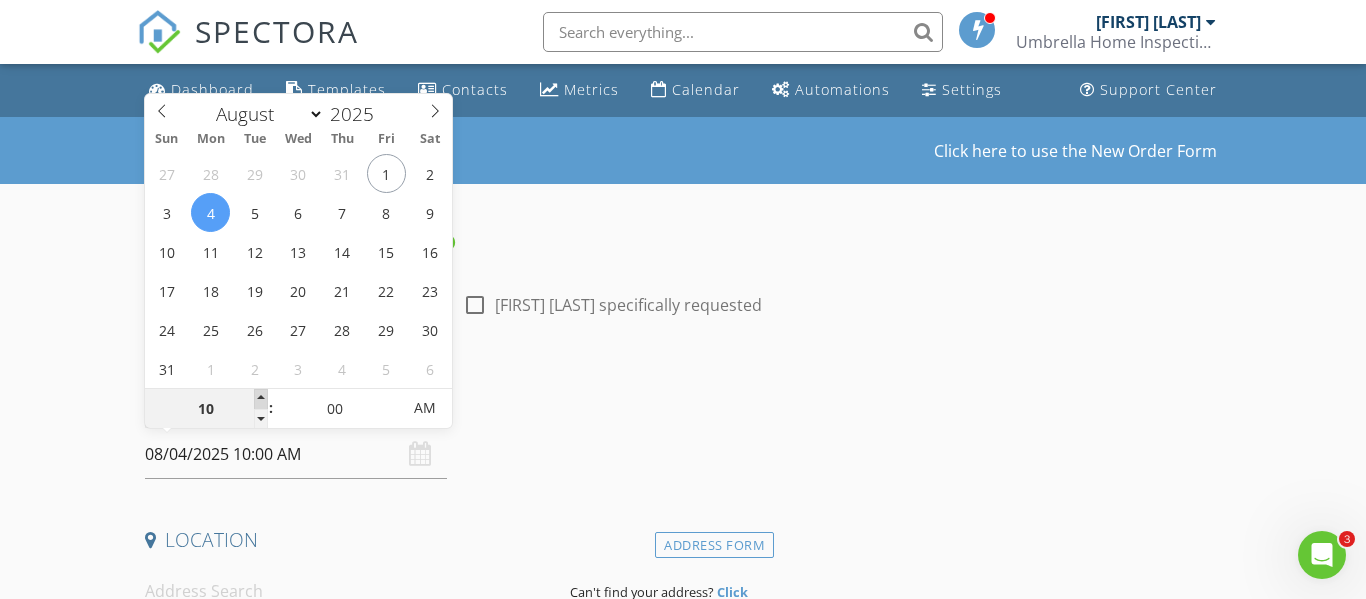 click at bounding box center (261, 399) 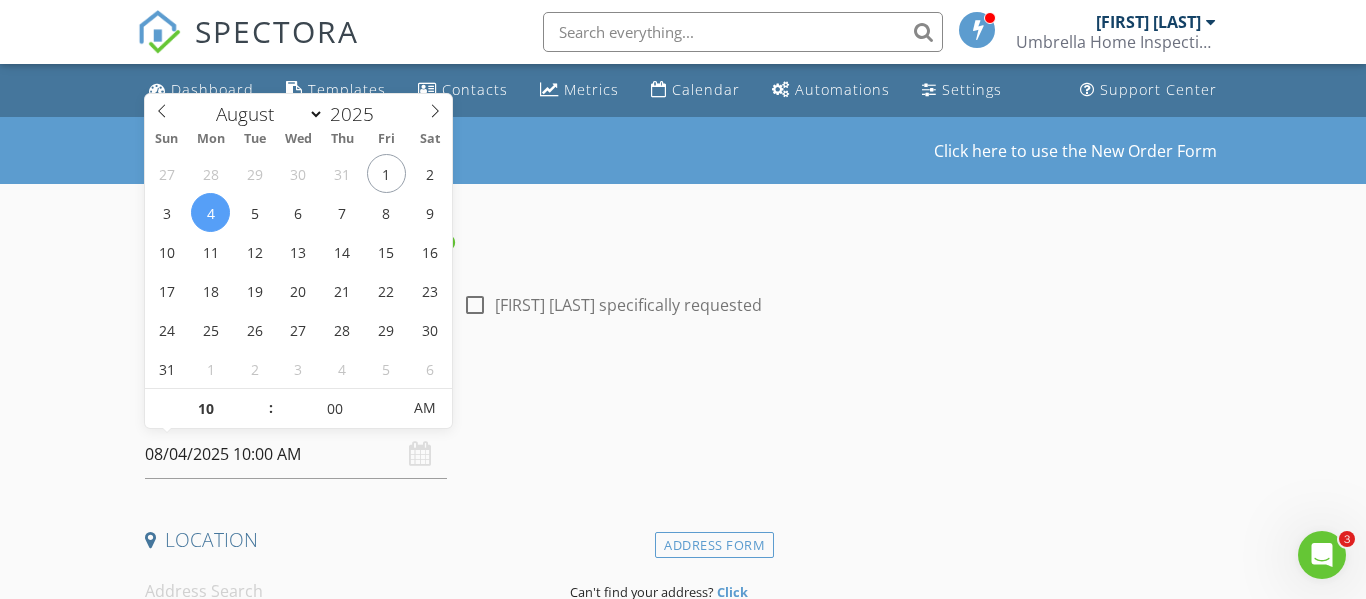 click on "INSPECTOR(S)
check_box   Otilio Gonzalez   PRIMARY   Otilio Gonzalez arrow_drop_down   check_box_outline_blank Otilio Gonzalez specifically requested
Date/Time
08/04/2025 10:00 AM
Location
Address Form       Can't find your address?   Click here.
client
check_box Enable Client CC email for this inspection   Client Search     check_box_outline_blank Client is a Company/Organization     First Name   Last Name   Email   CC Email   Phone           Notes   Private Notes
ADD ADDITIONAL client
SERVICES
check_box_outline_blank   Residential Inspection   900 to 1500 Sqft add $25.00 for every 500 sqft check_box_outline_blank   Pre Inspection Residential Inspection    900 to 1500 Sqft add $25.00 for every 500 sqft check_box_outline_blank   Wind Mitigation   check_box_outline_blank" at bounding box center (455, 1608) 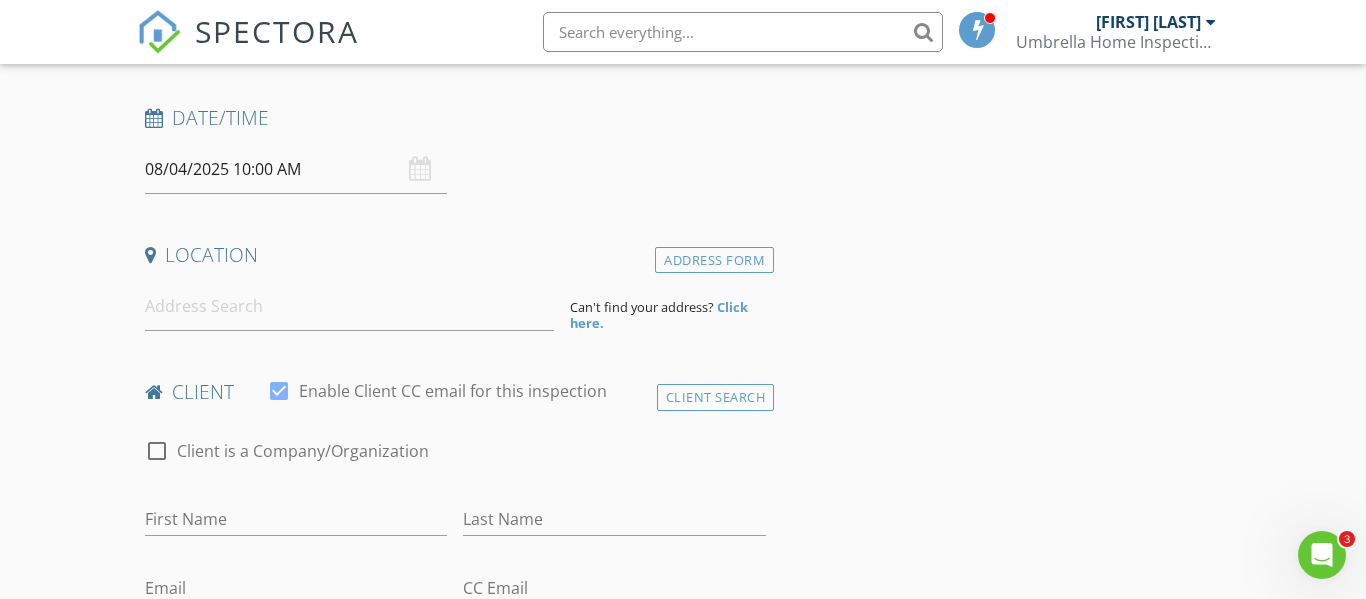 scroll, scrollTop: 286, scrollLeft: 0, axis: vertical 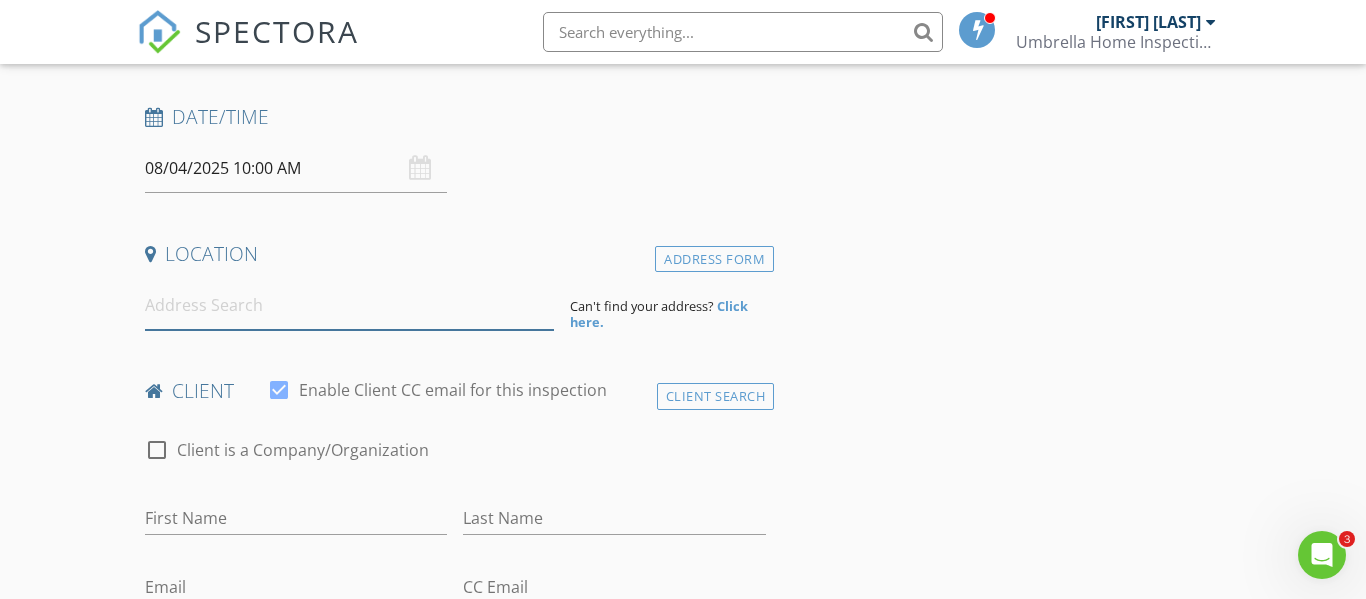 click at bounding box center [349, 305] 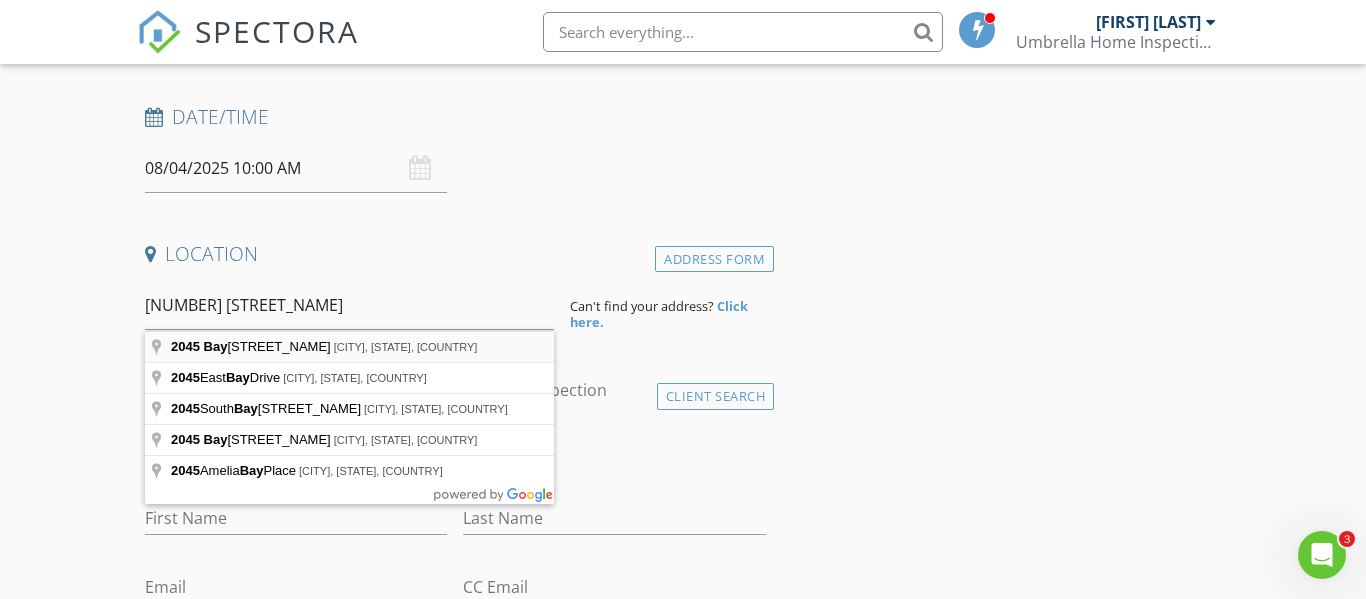 type on "2045 Bayhill Drive, Melbourne, FL, USA" 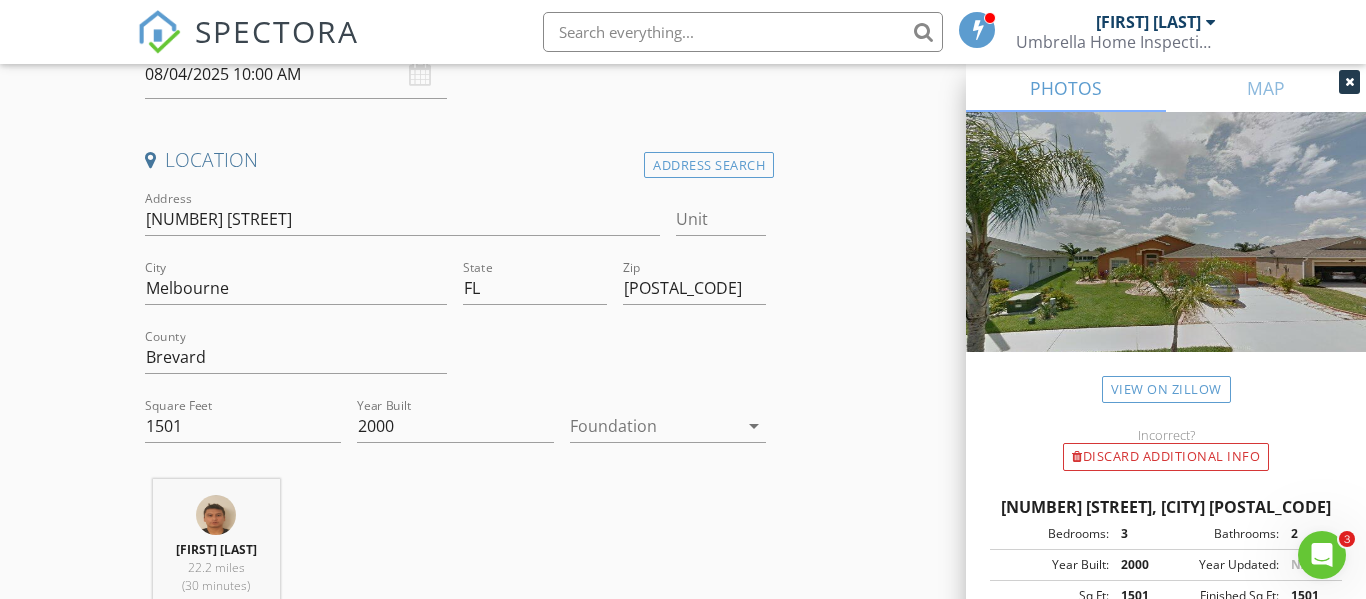 scroll, scrollTop: 479, scrollLeft: 0, axis: vertical 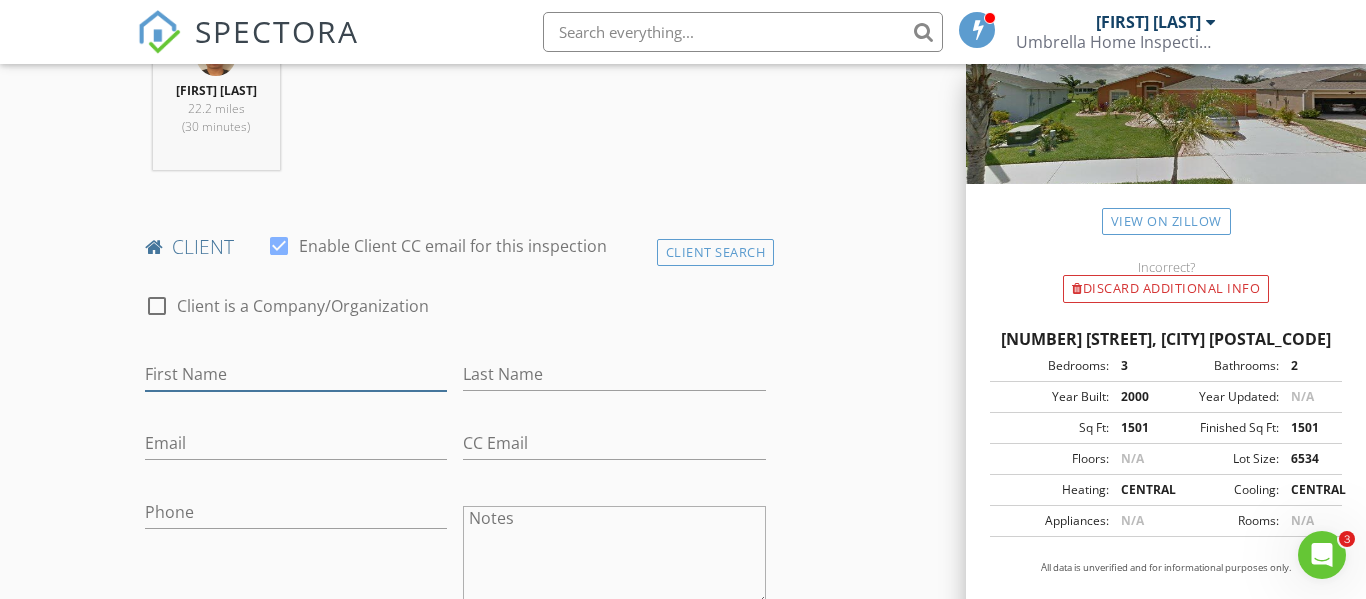 click on "First Name" at bounding box center (296, 374) 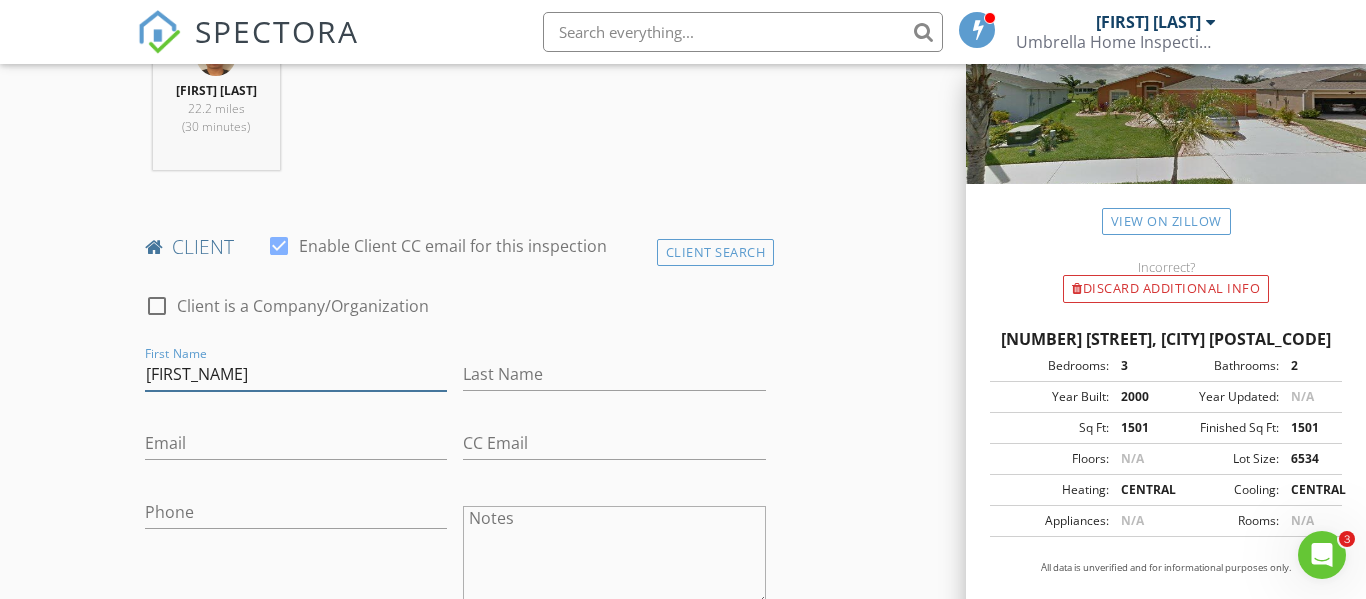 type on "Suzette" 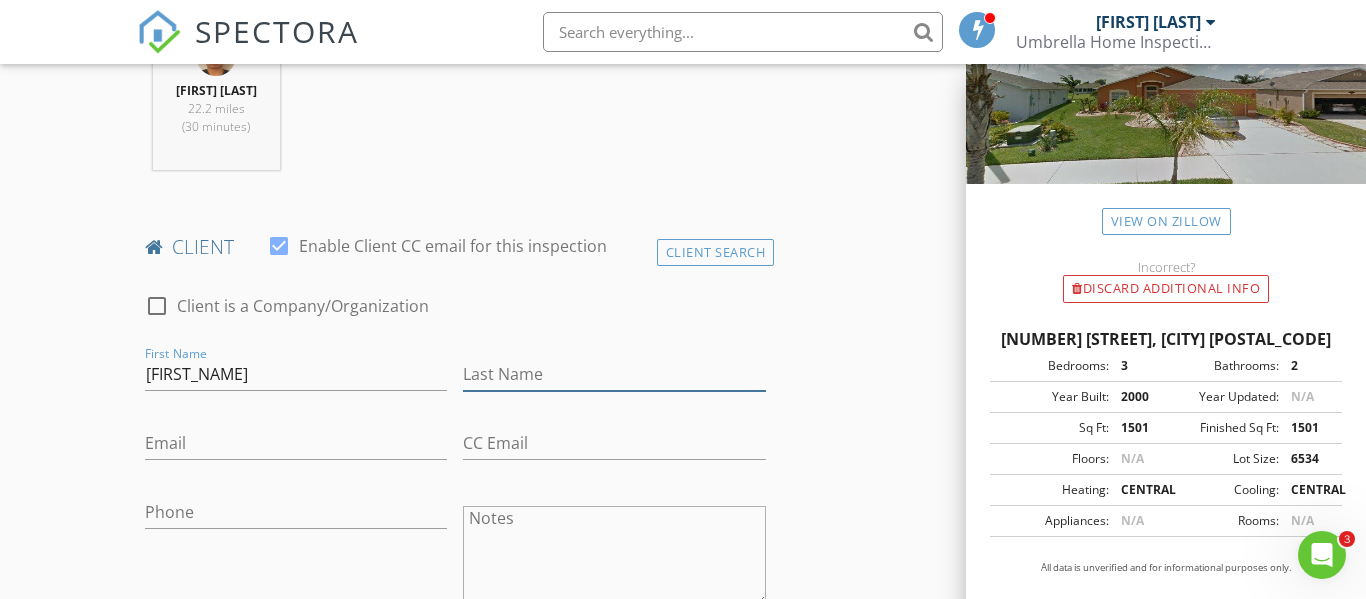 click on "Last Name" at bounding box center [614, 374] 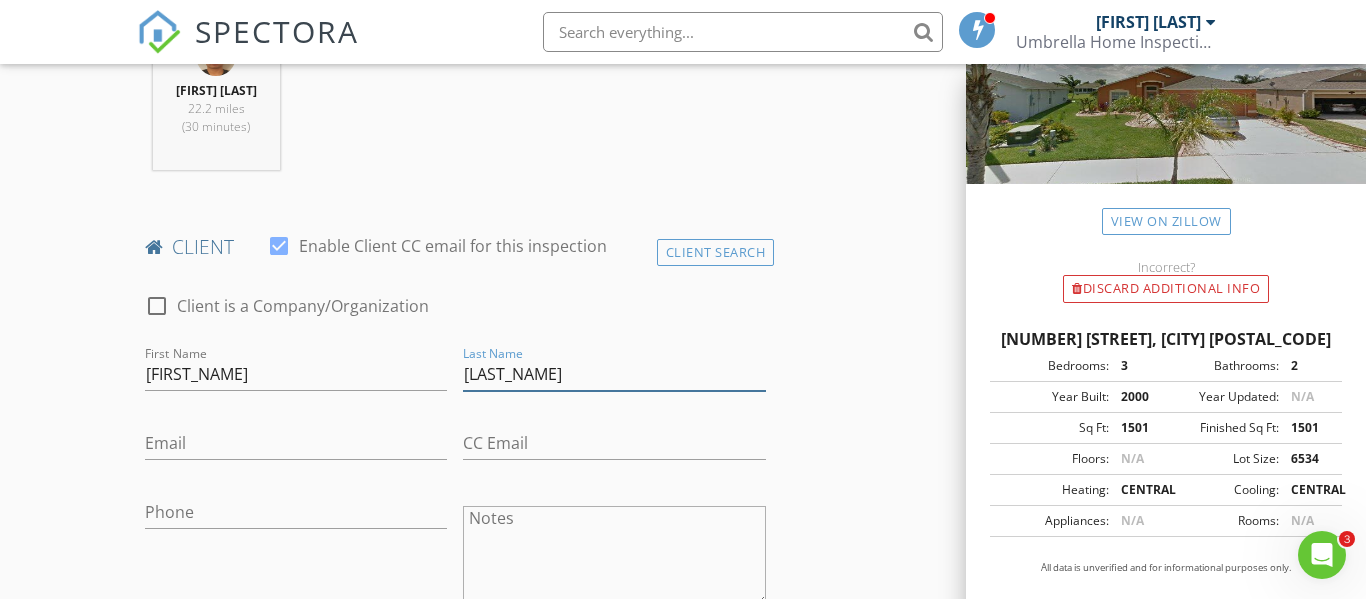 type on "Marchetti" 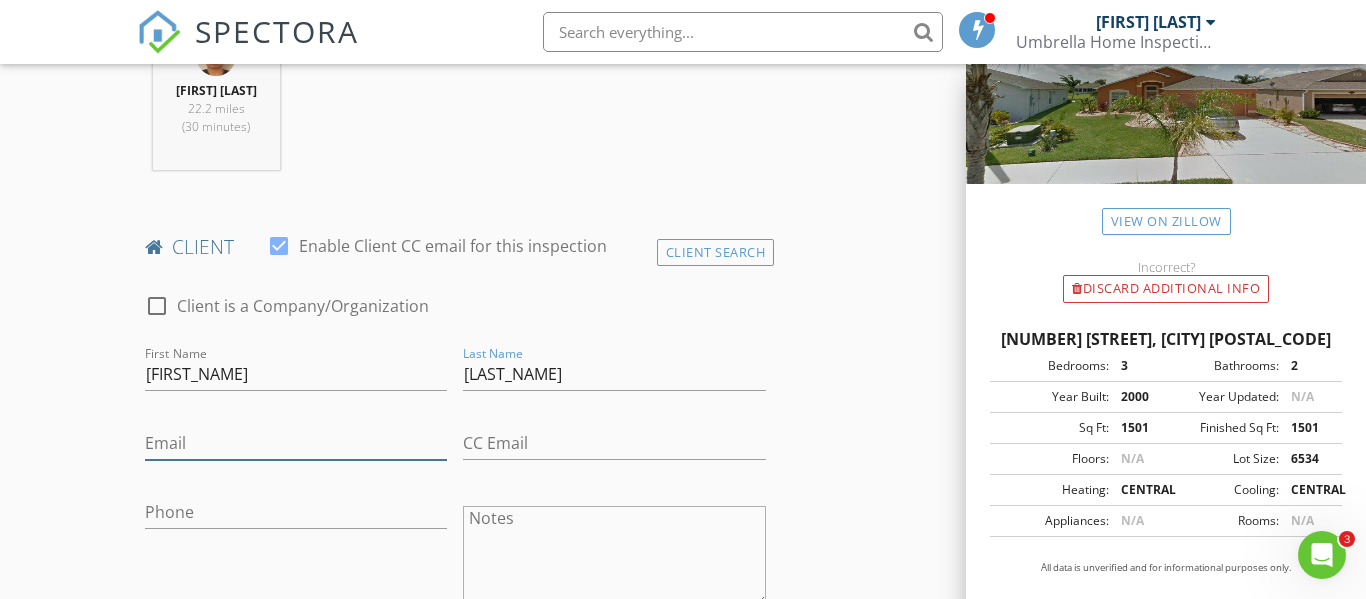 click on "Email" at bounding box center [296, 443] 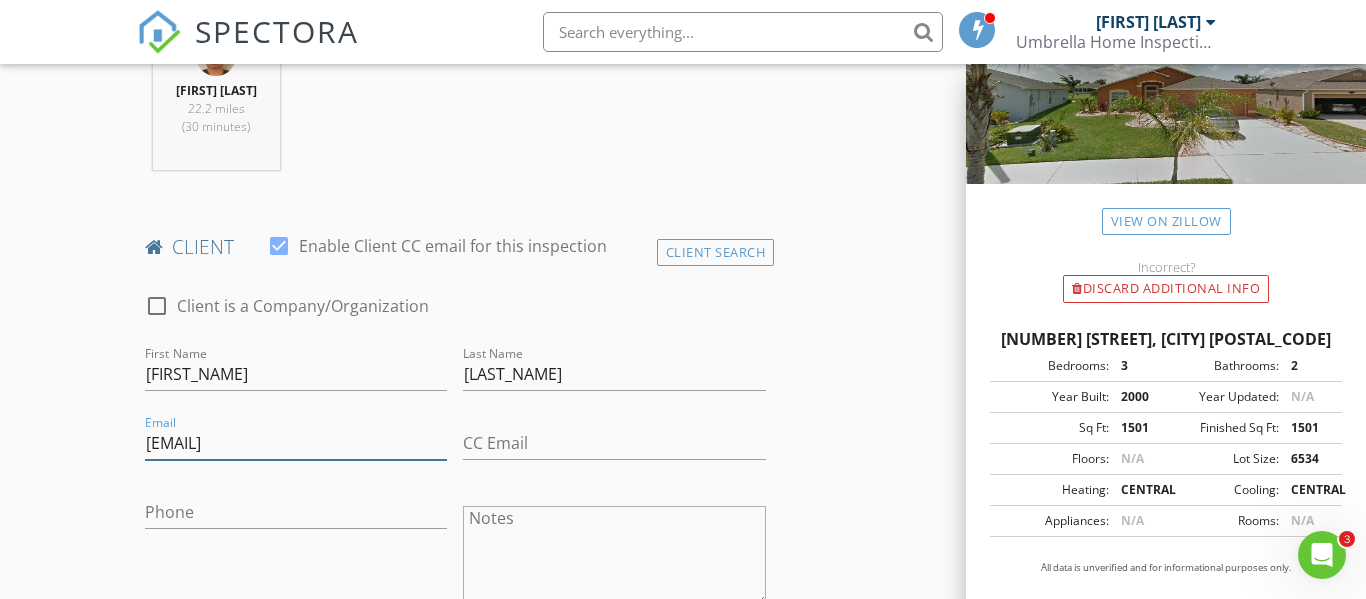 type on "suzetteclare@hotmail.com" 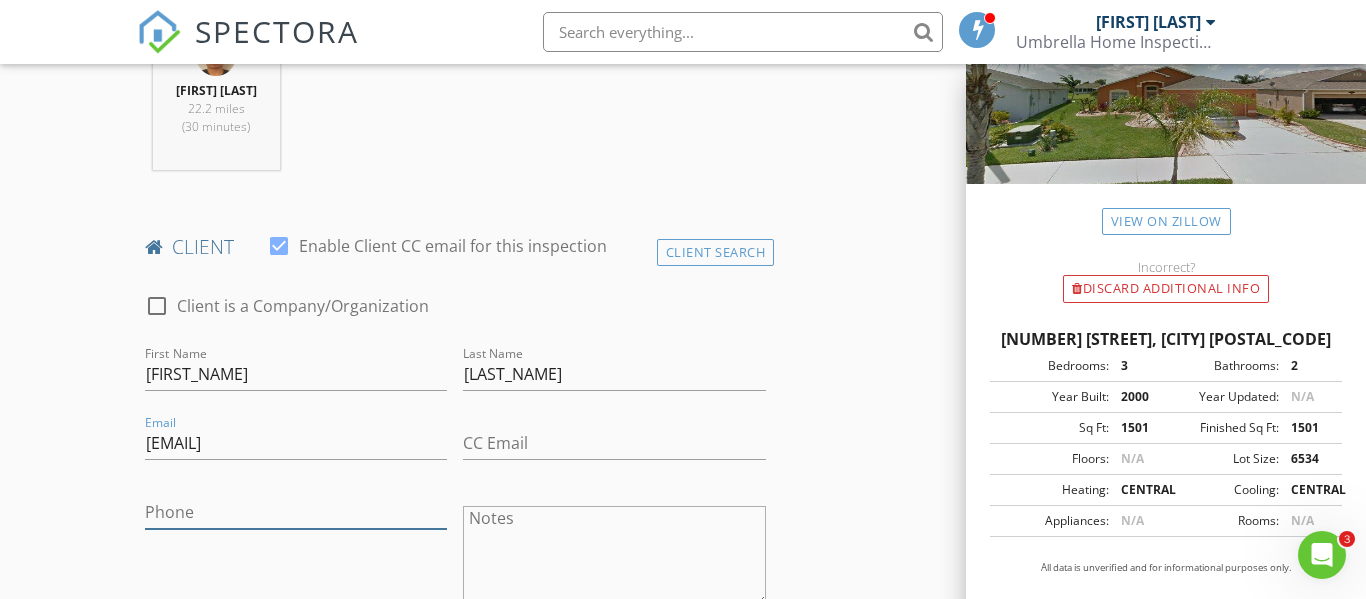 click on "Phone" at bounding box center [296, 512] 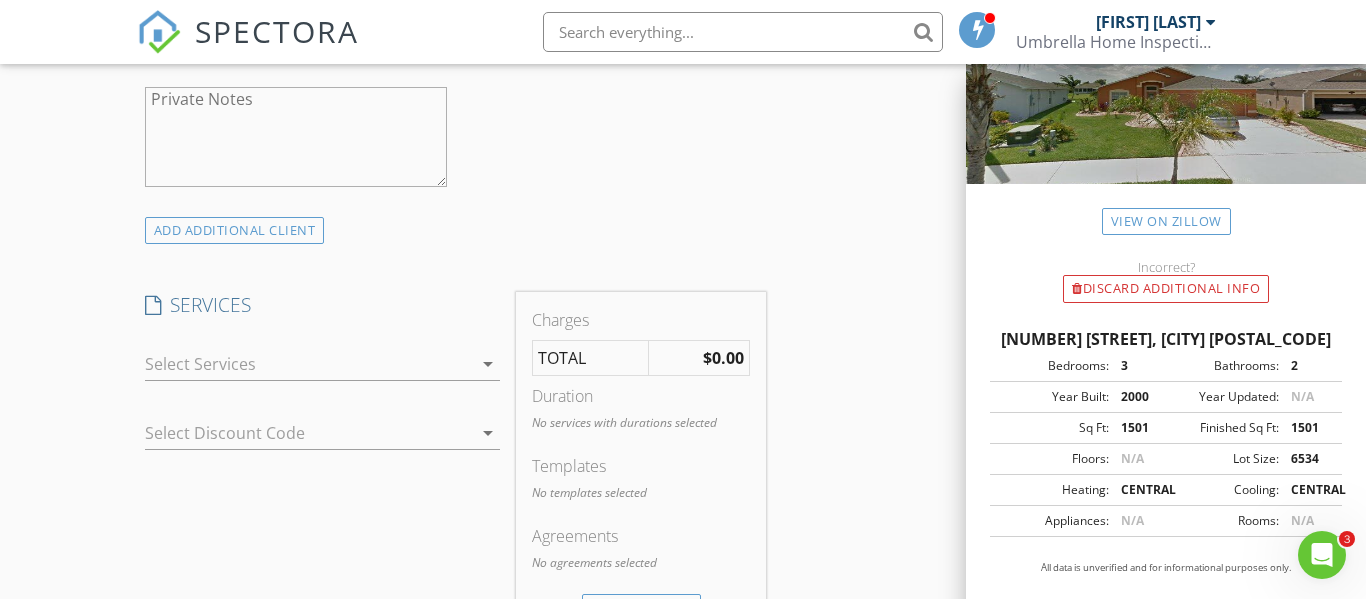 scroll, scrollTop: 1428, scrollLeft: 0, axis: vertical 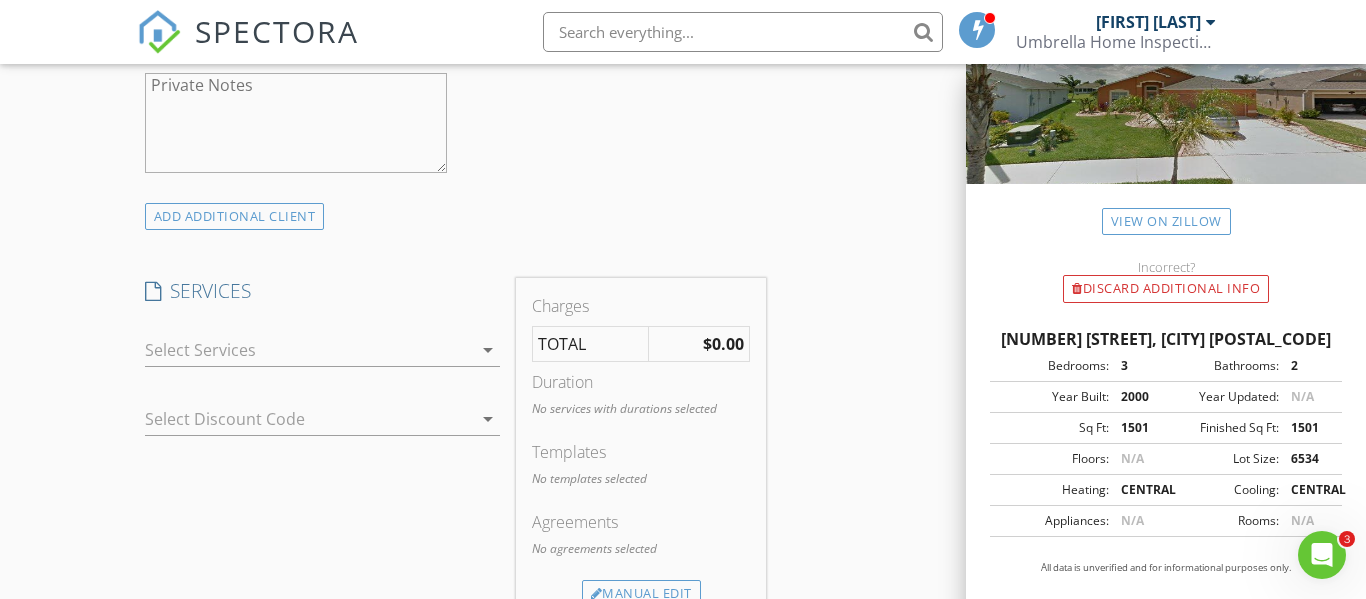 type on "954-472-4866" 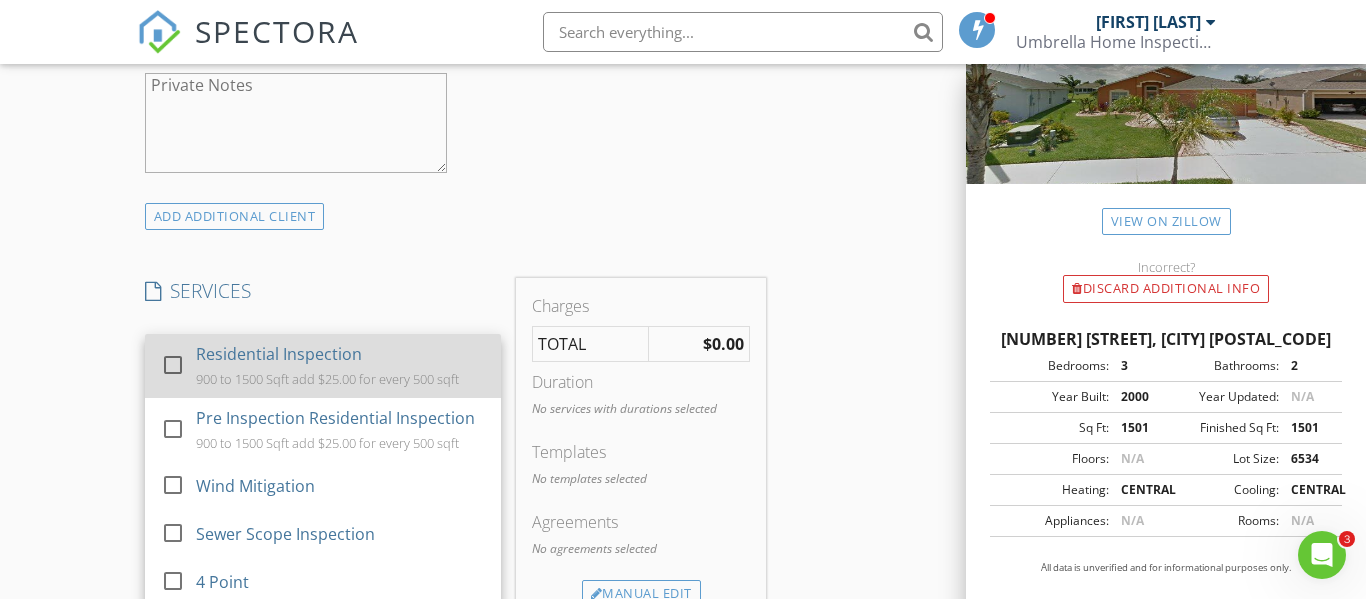 click at bounding box center [173, 365] 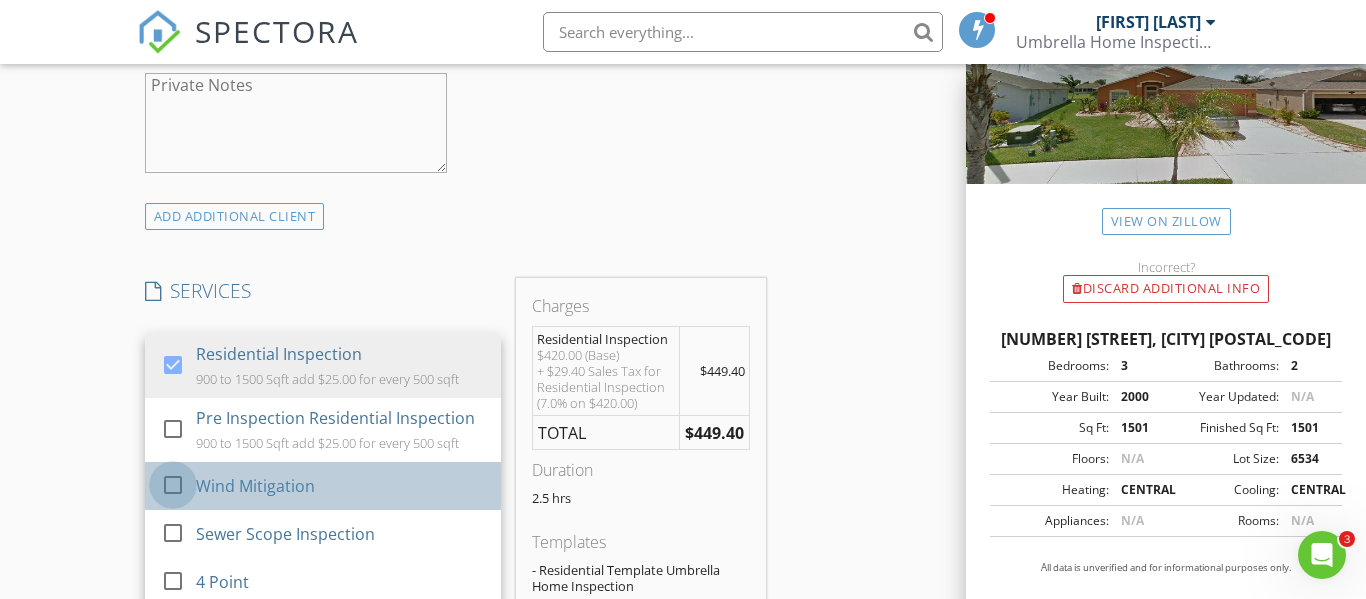 click at bounding box center (173, 485) 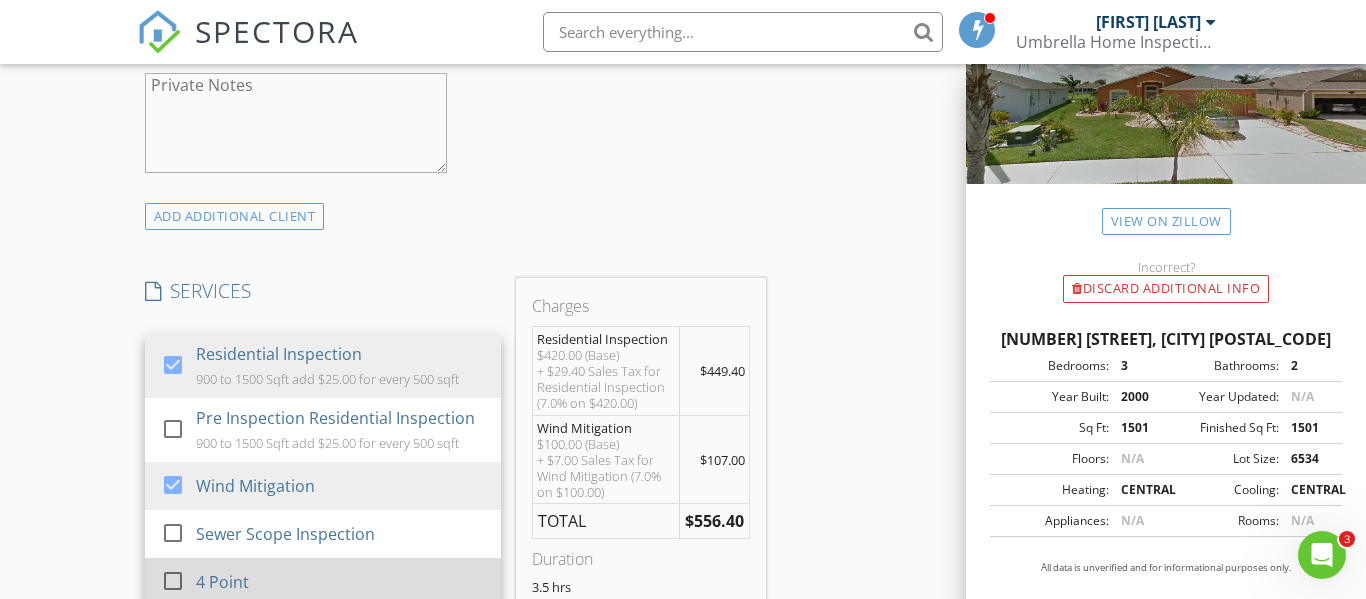 click at bounding box center [173, 581] 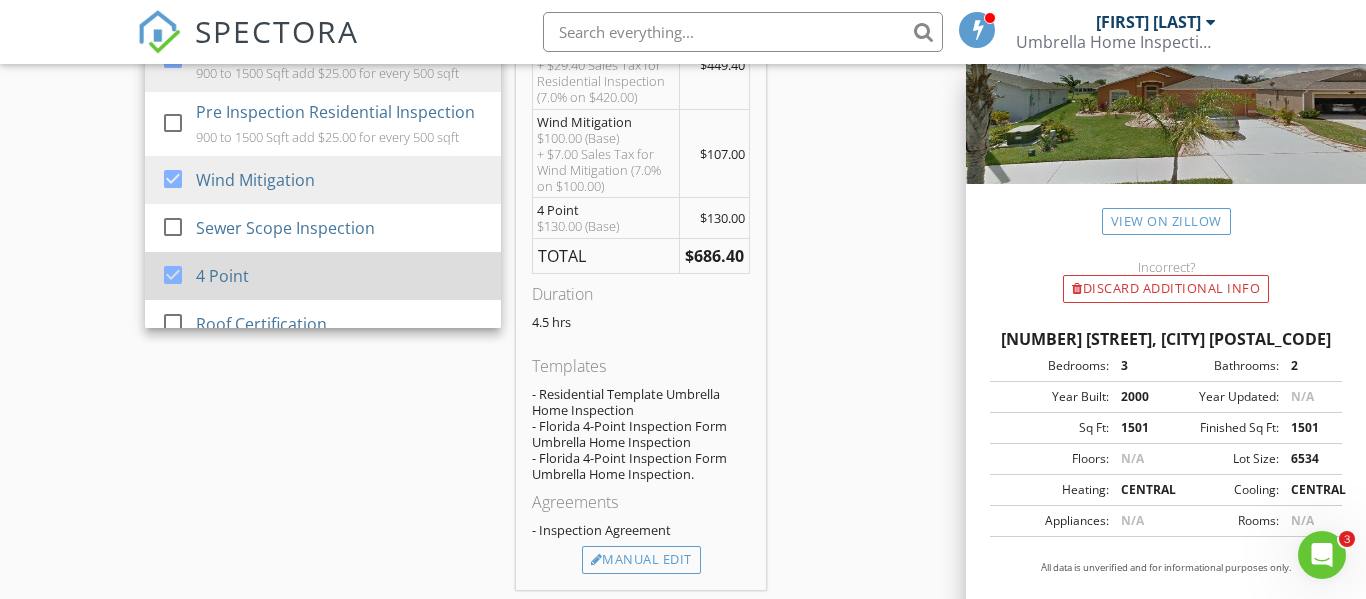 scroll, scrollTop: 1766, scrollLeft: 0, axis: vertical 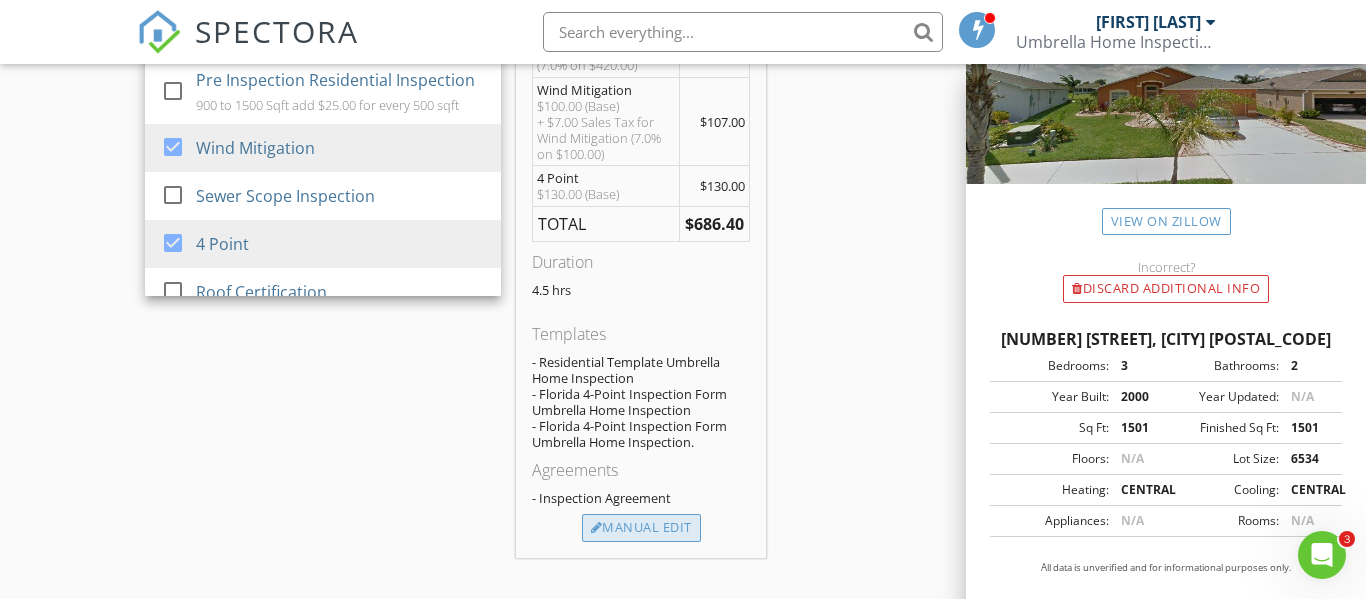 click on "Manual Edit" at bounding box center [641, 528] 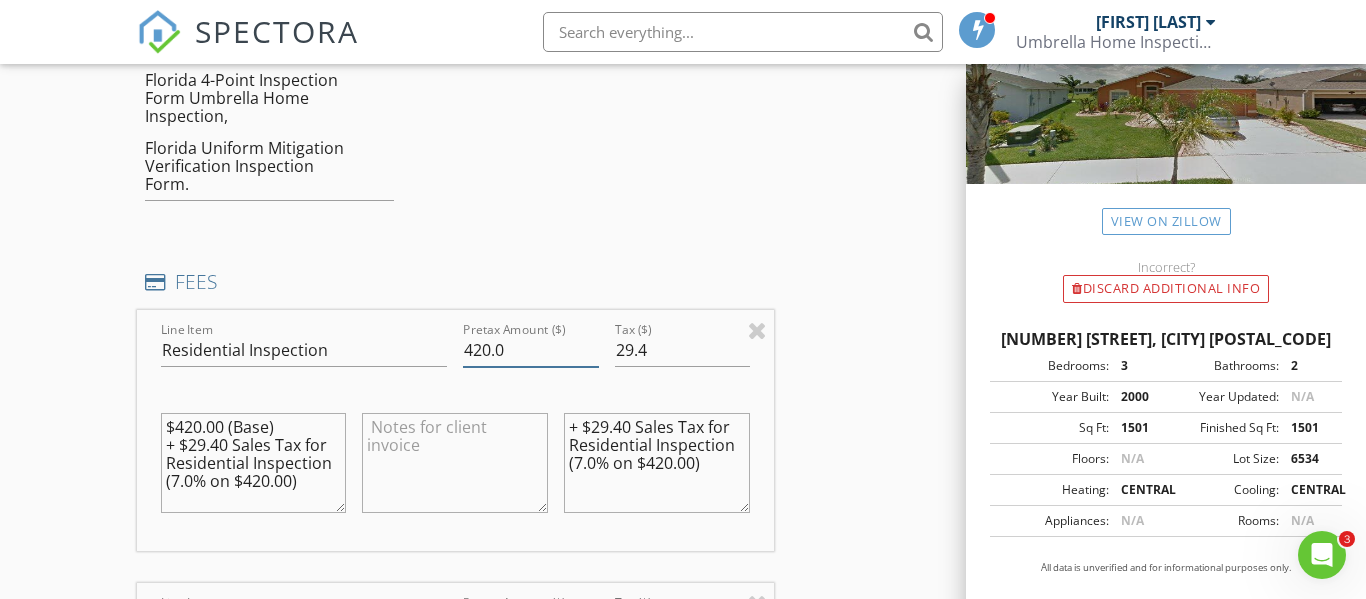 click on "420.0" at bounding box center [530, 350] 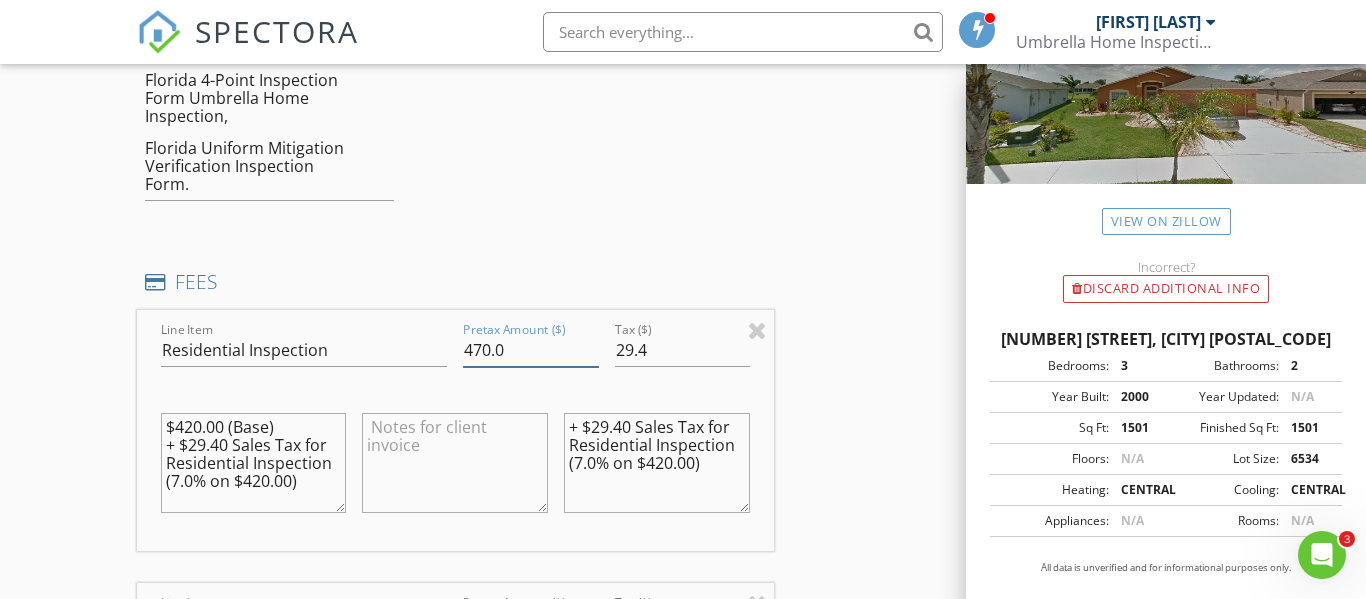 type on "470.0" 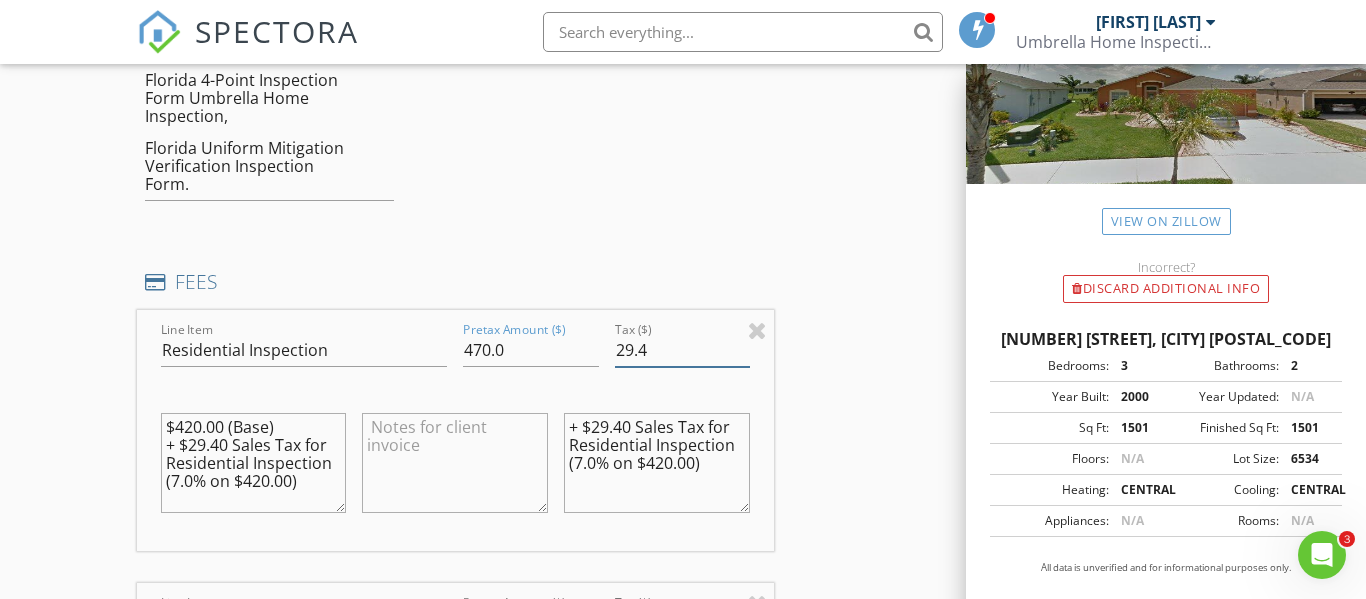 click on "29.4" at bounding box center (682, 350) 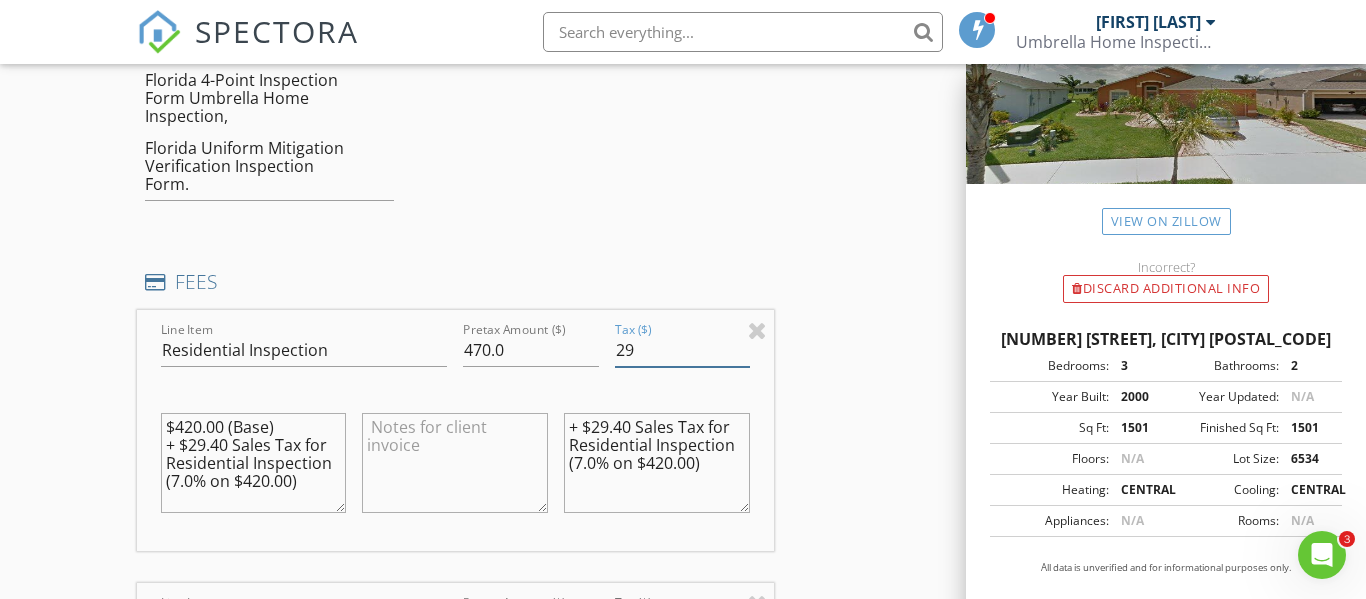 type on "2" 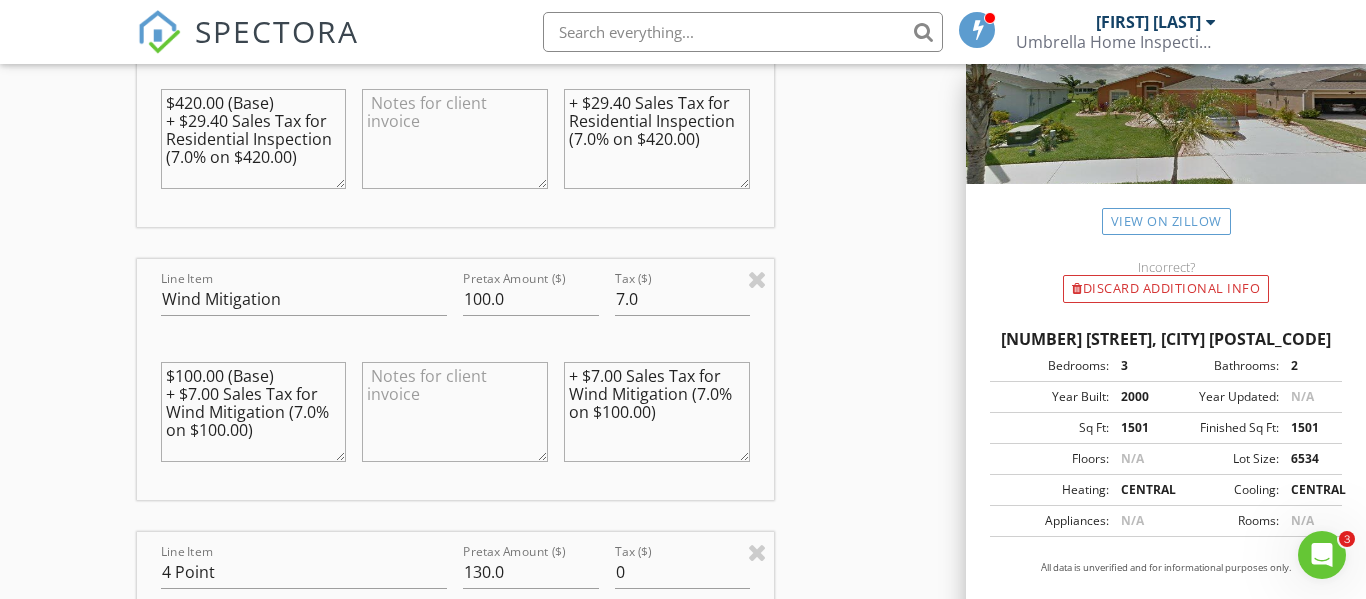 scroll, scrollTop: 2162, scrollLeft: 0, axis: vertical 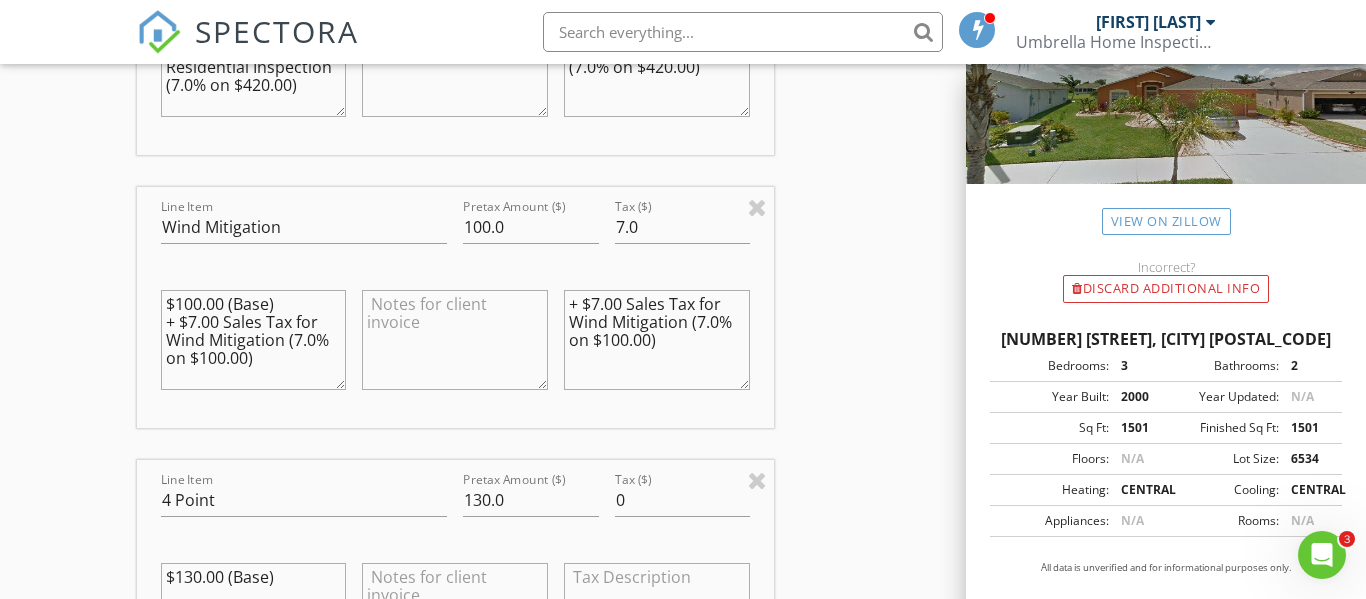 type on "0" 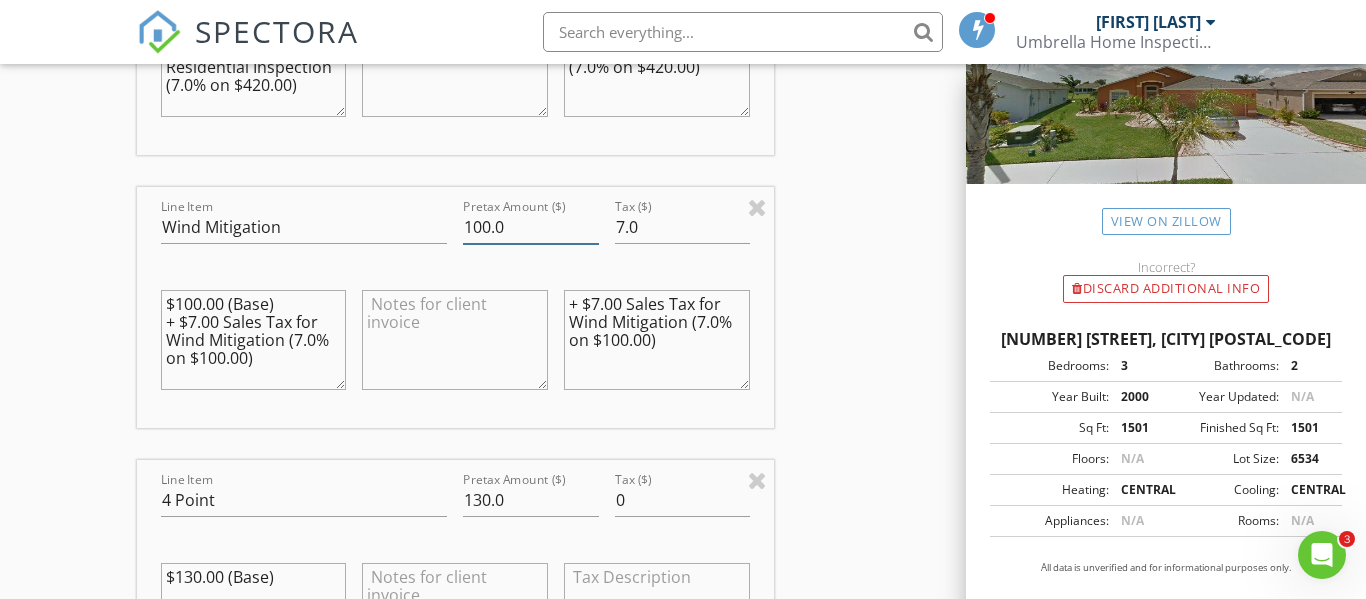 click on "100.0" at bounding box center (530, 227) 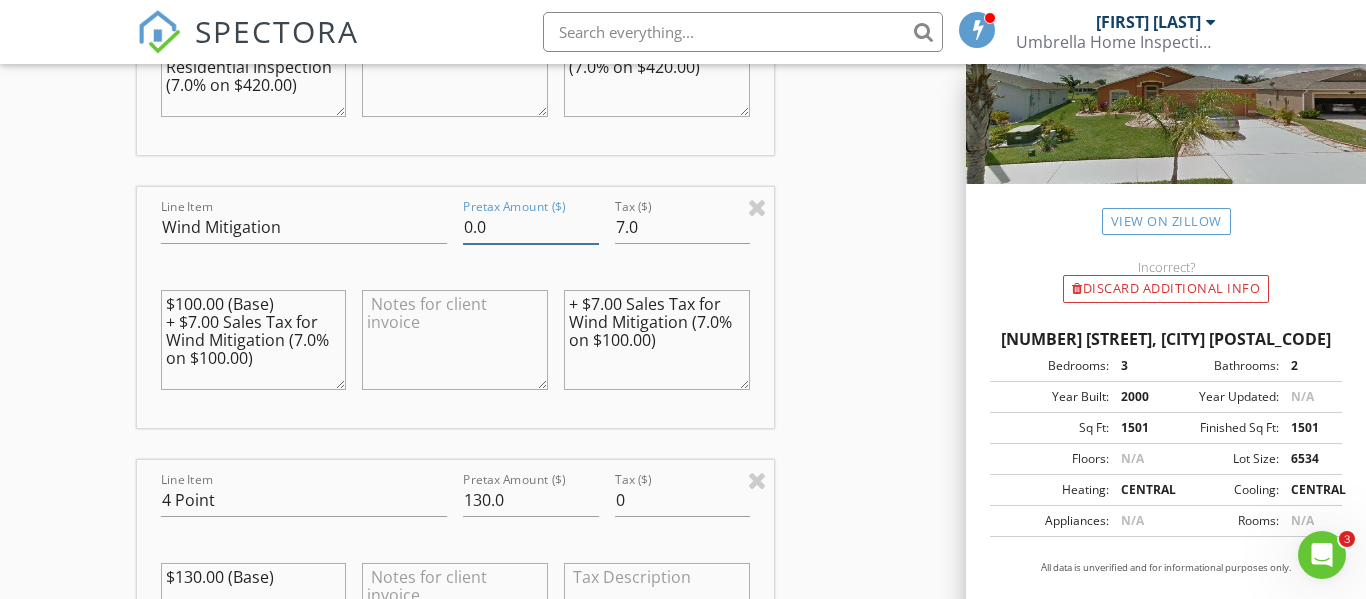 type on "0.0" 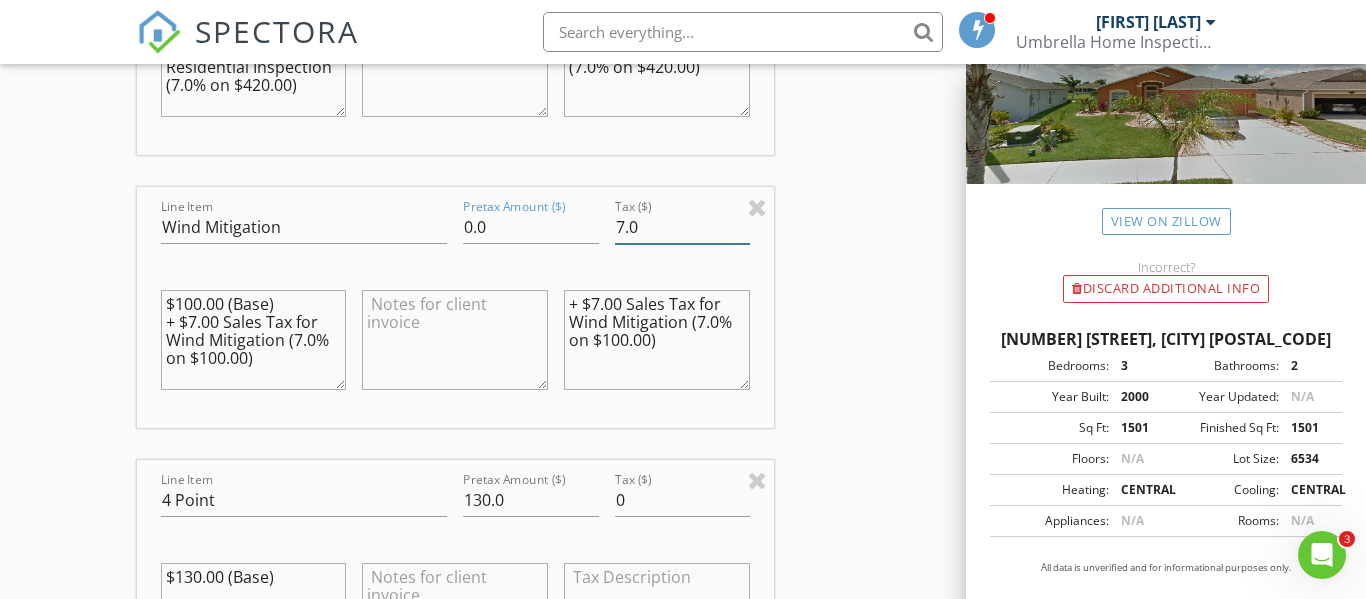 click on "7.0" at bounding box center [682, 227] 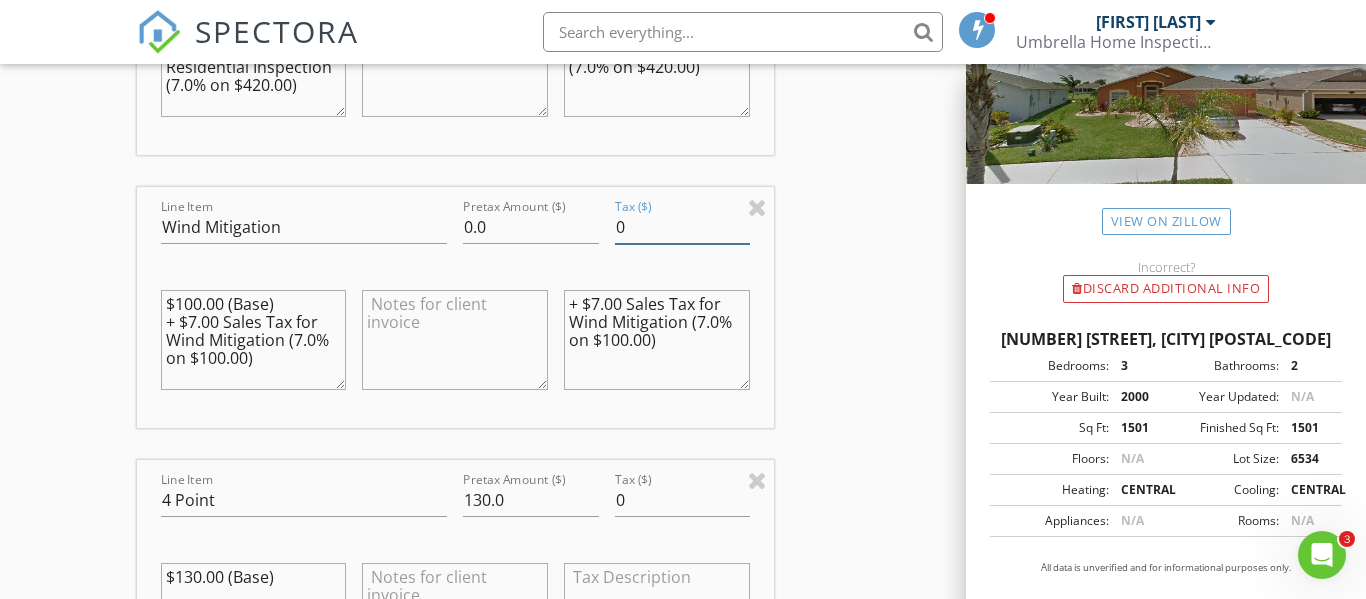 type on "0" 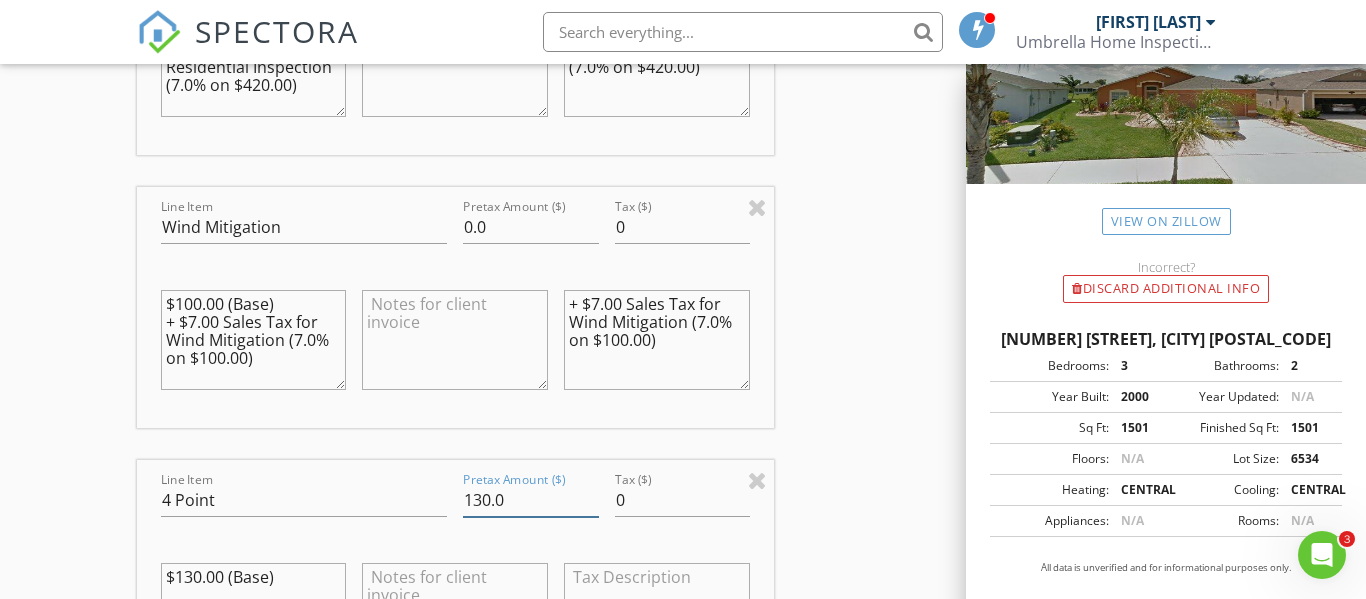 click on "130.0" at bounding box center (530, 500) 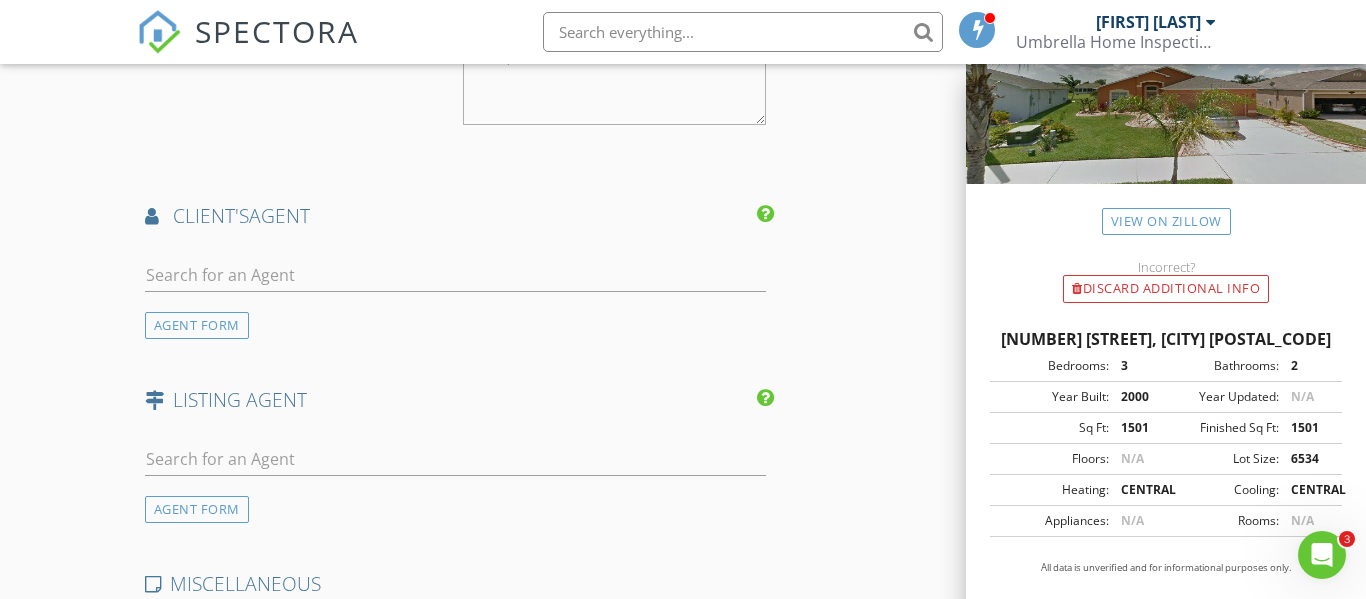 scroll, scrollTop: 3235, scrollLeft: 0, axis: vertical 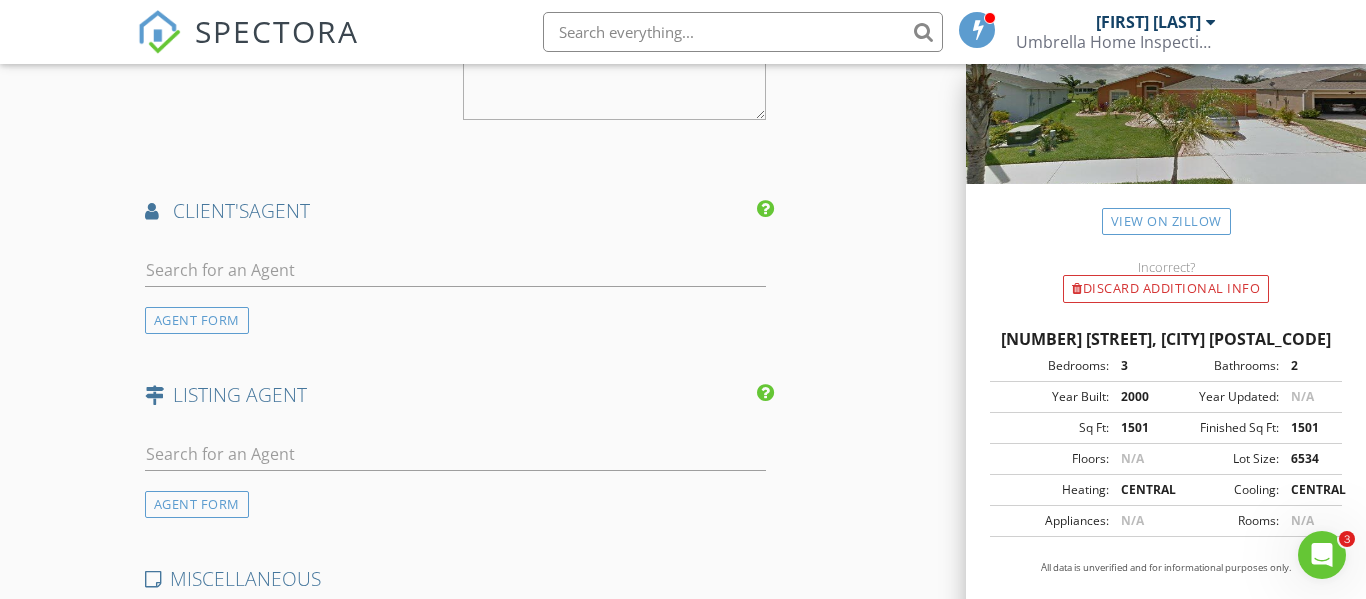 type on "0.0" 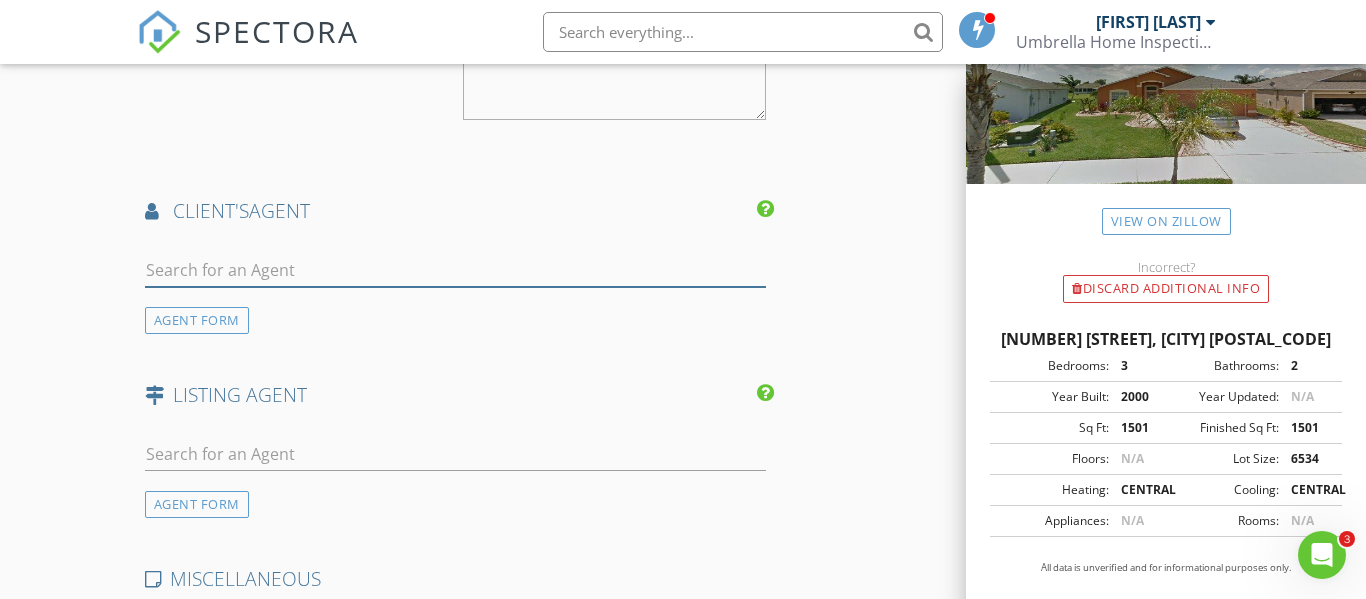 click at bounding box center (455, 270) 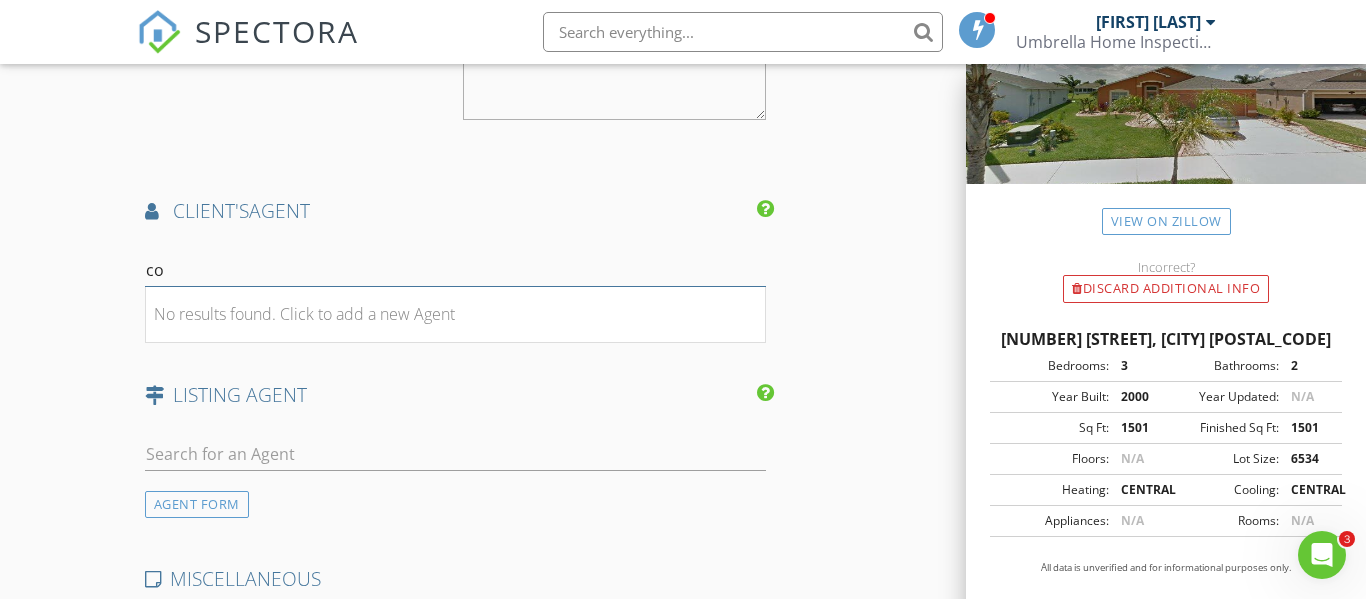 type on "c" 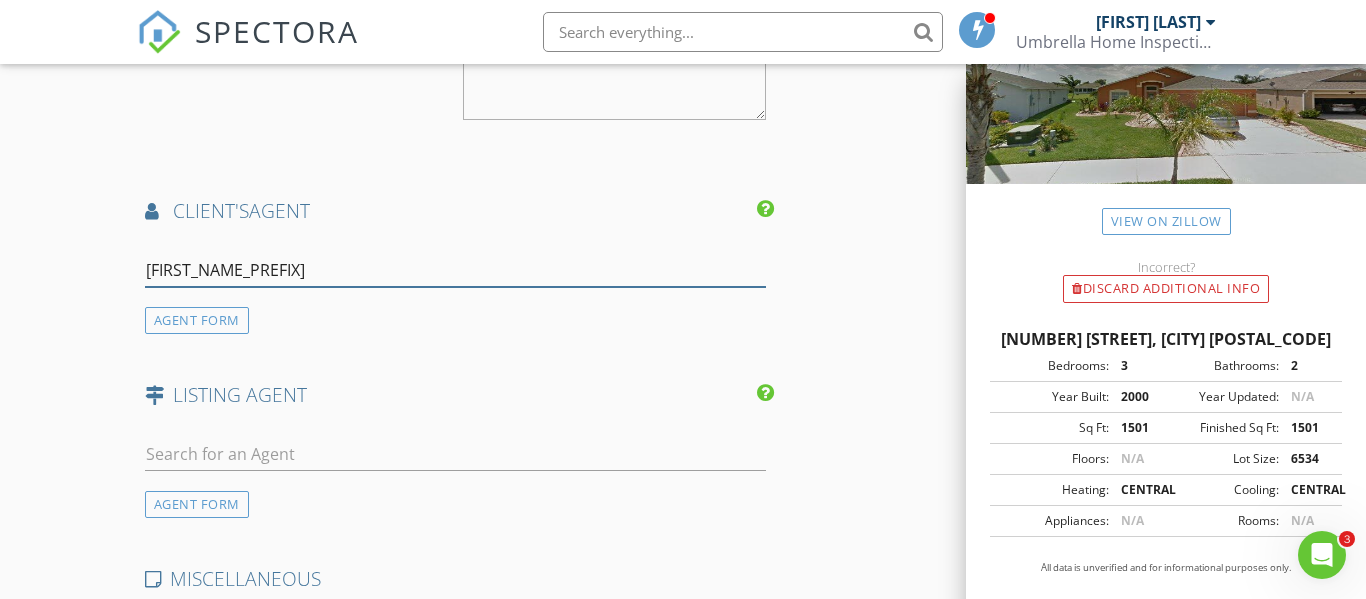 type on "lynn" 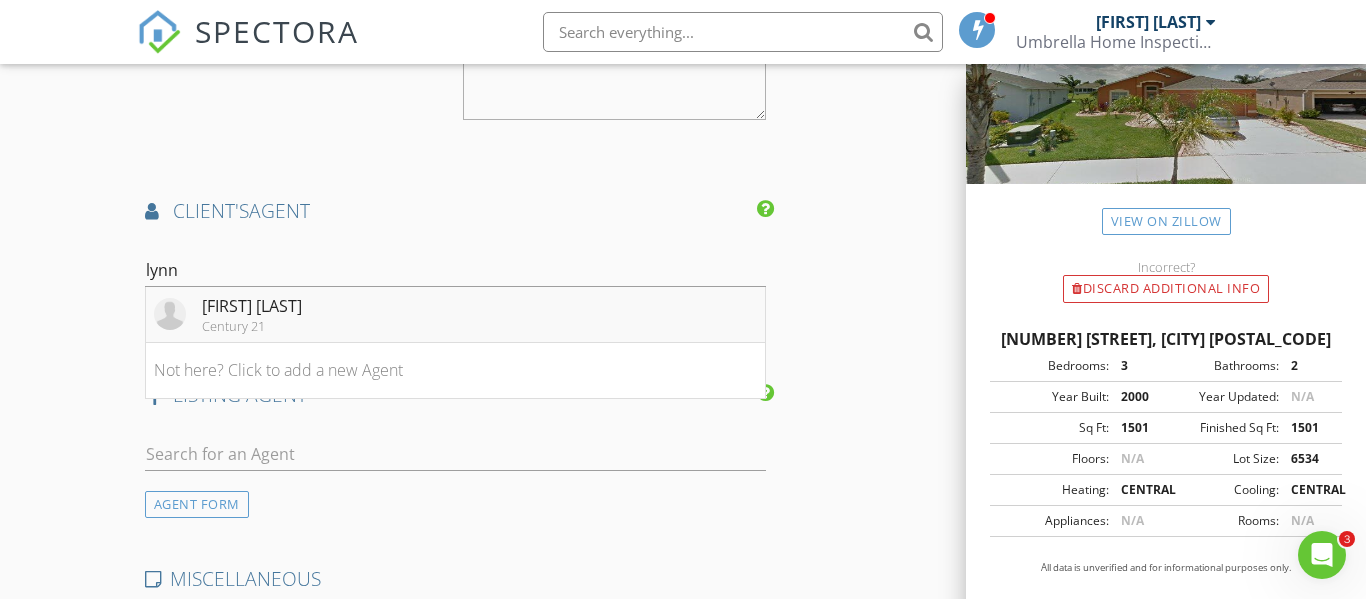 click on "Century 21" at bounding box center [252, 326] 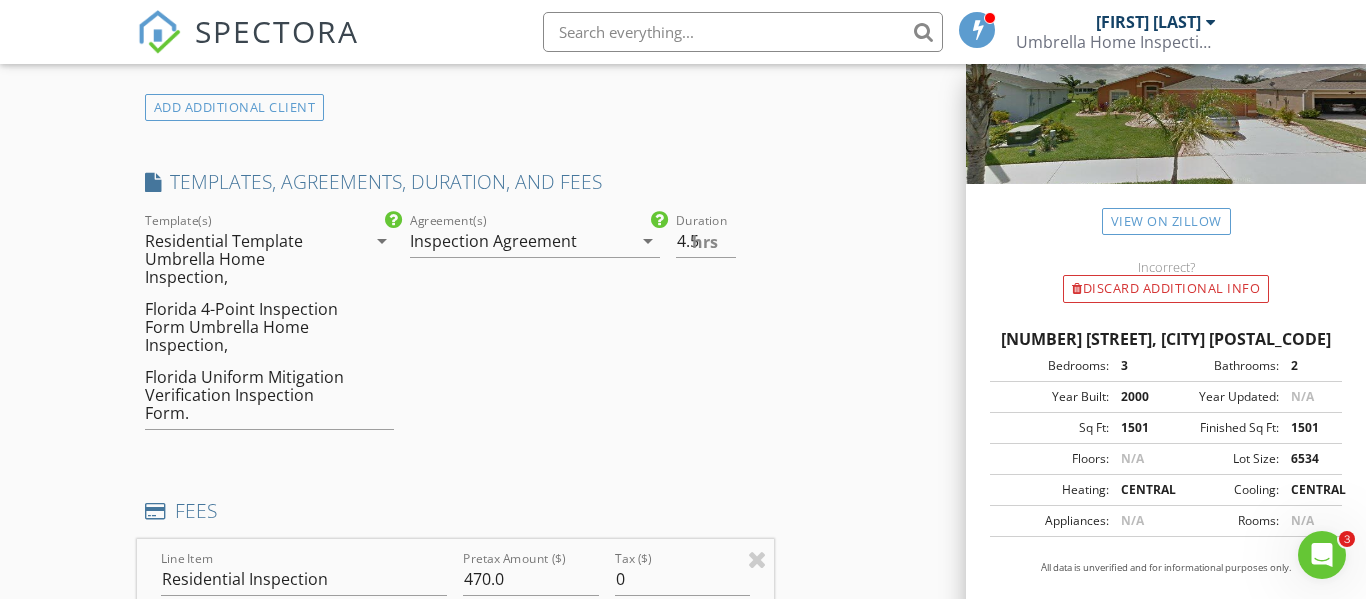 scroll, scrollTop: 1530, scrollLeft: 0, axis: vertical 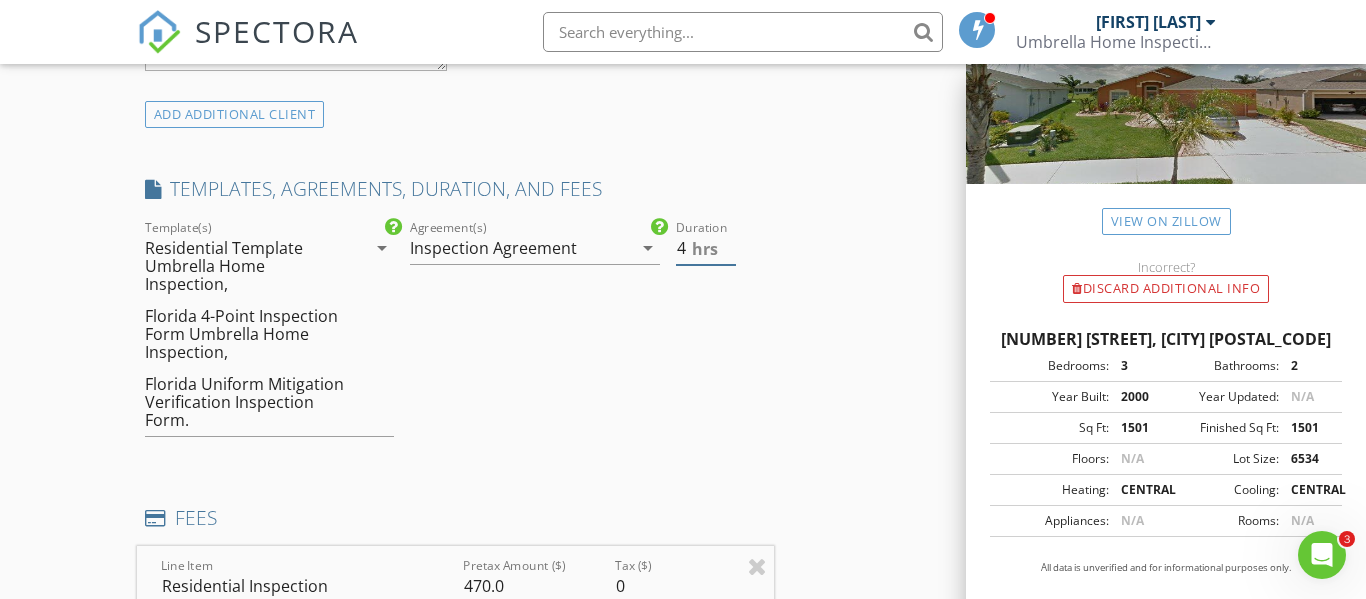 click on "4" at bounding box center (706, 248) 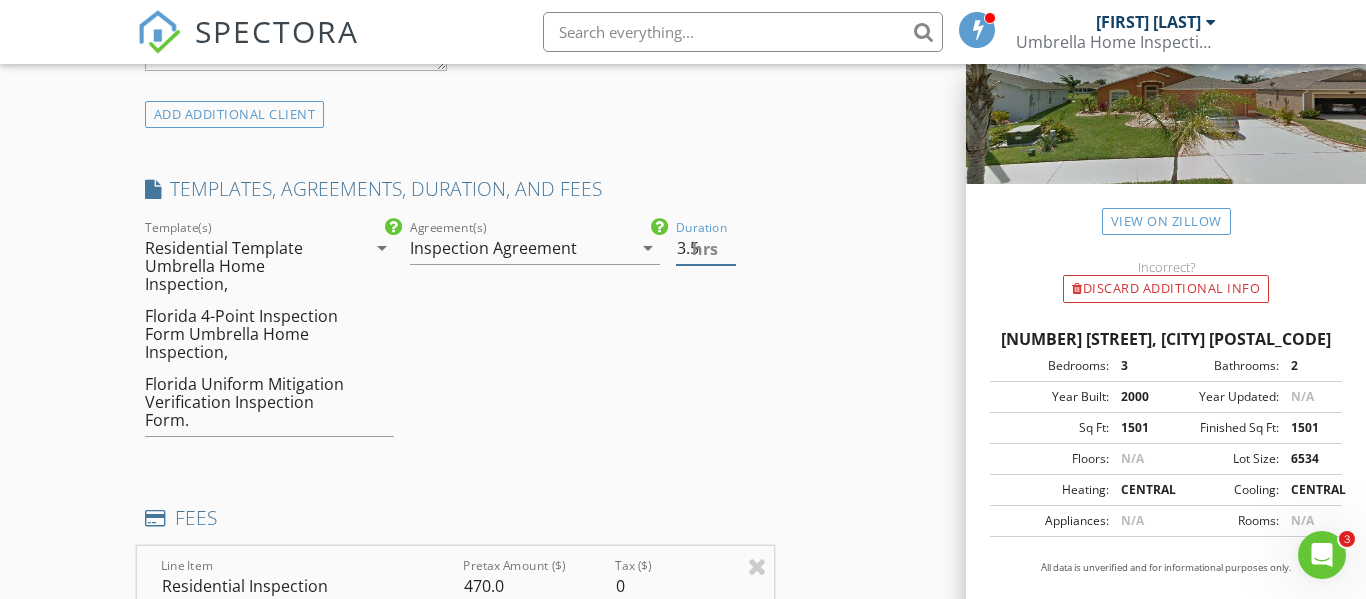 click on "3.5" at bounding box center (706, 248) 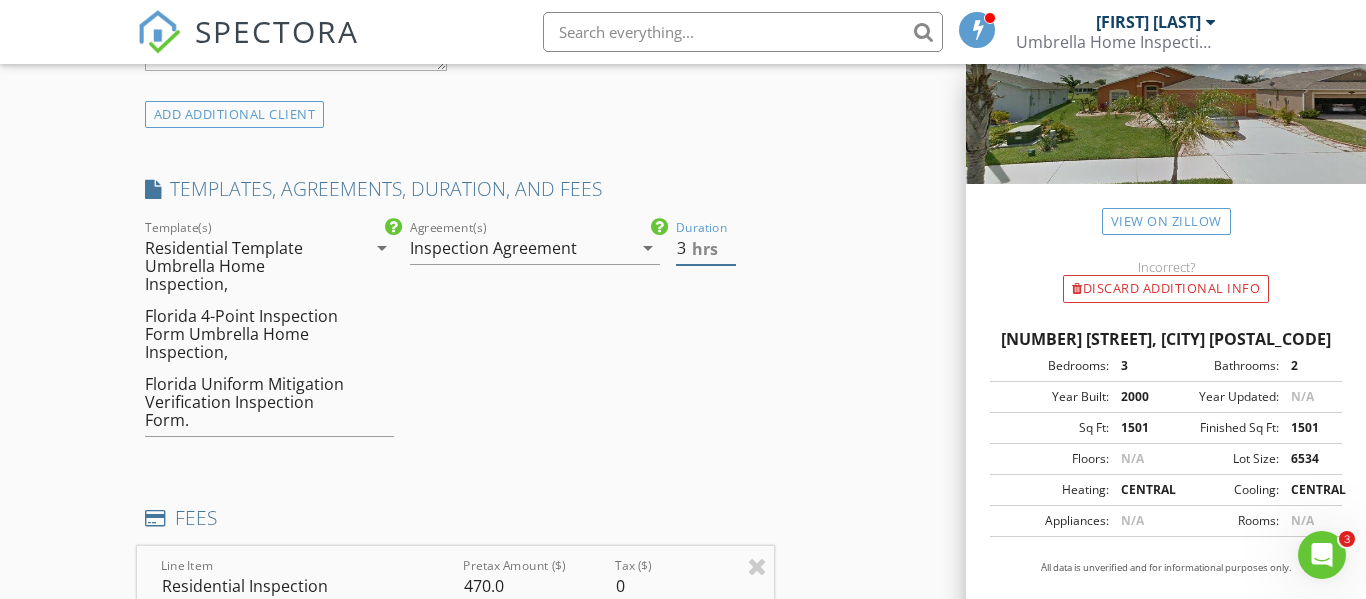 type on "3" 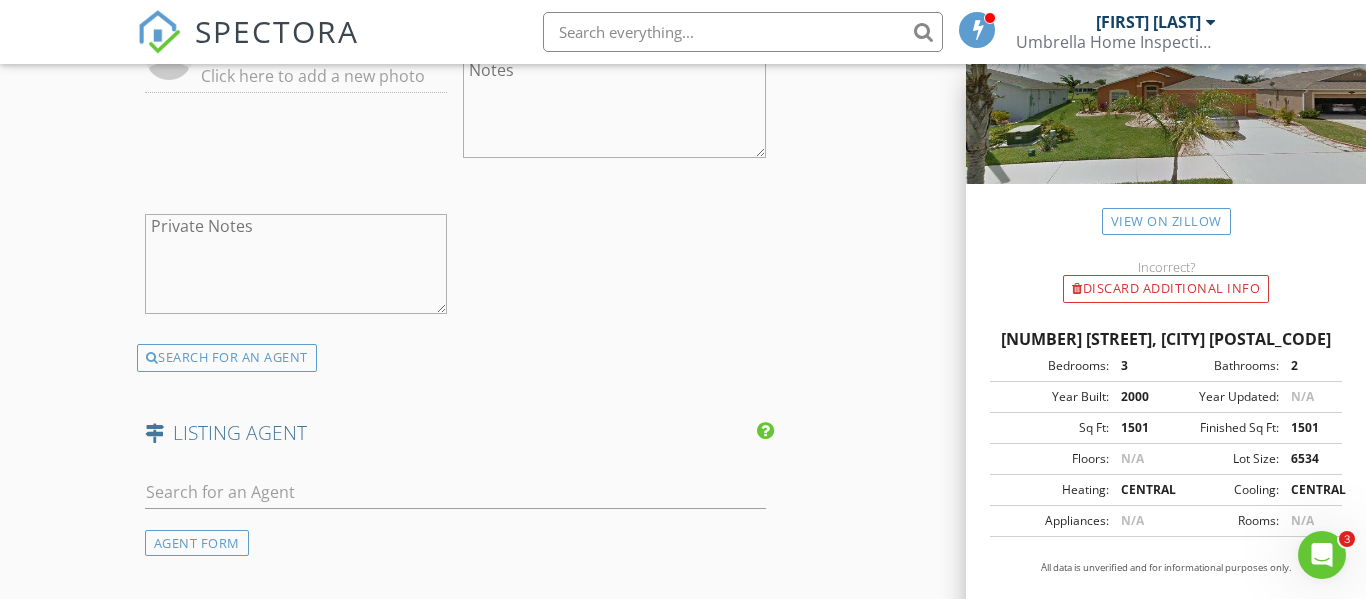 scroll, scrollTop: 4352, scrollLeft: 0, axis: vertical 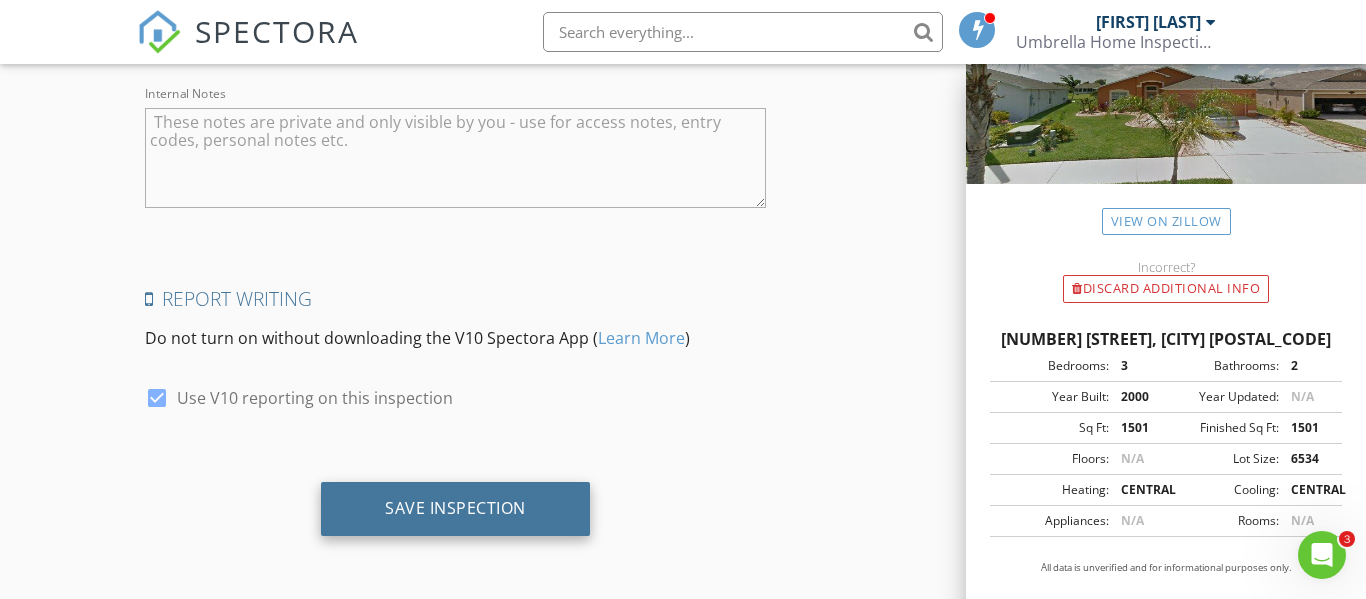 click on "Save Inspection" at bounding box center (455, 509) 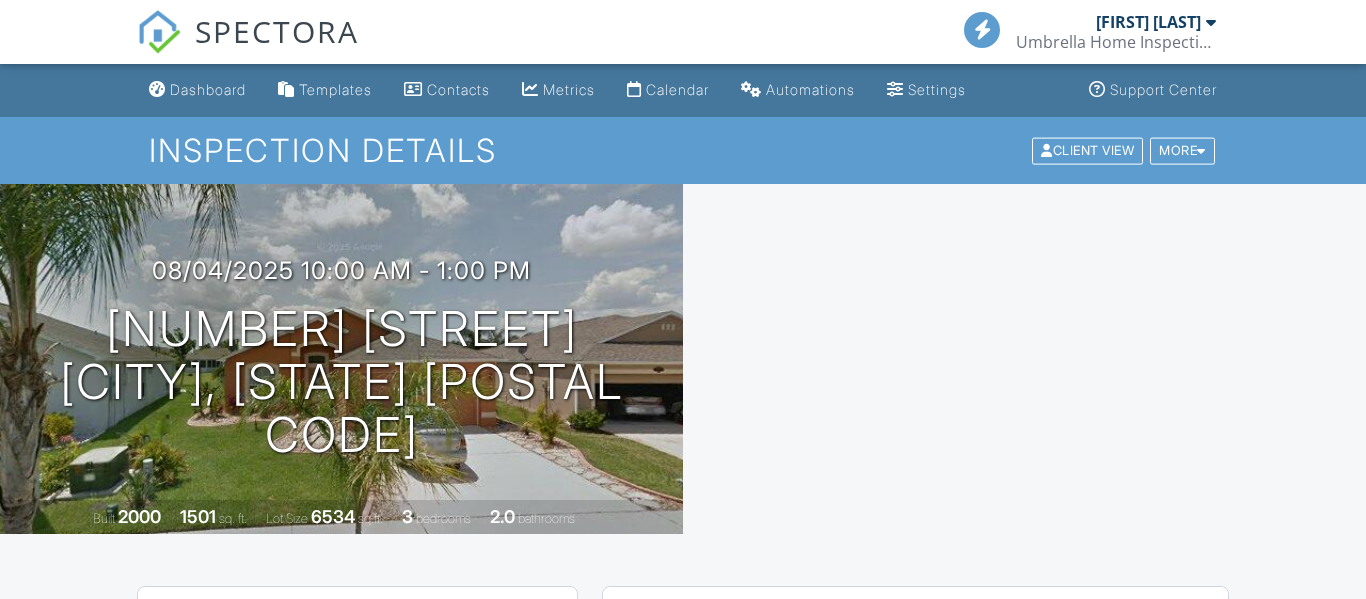 scroll, scrollTop: 0, scrollLeft: 0, axis: both 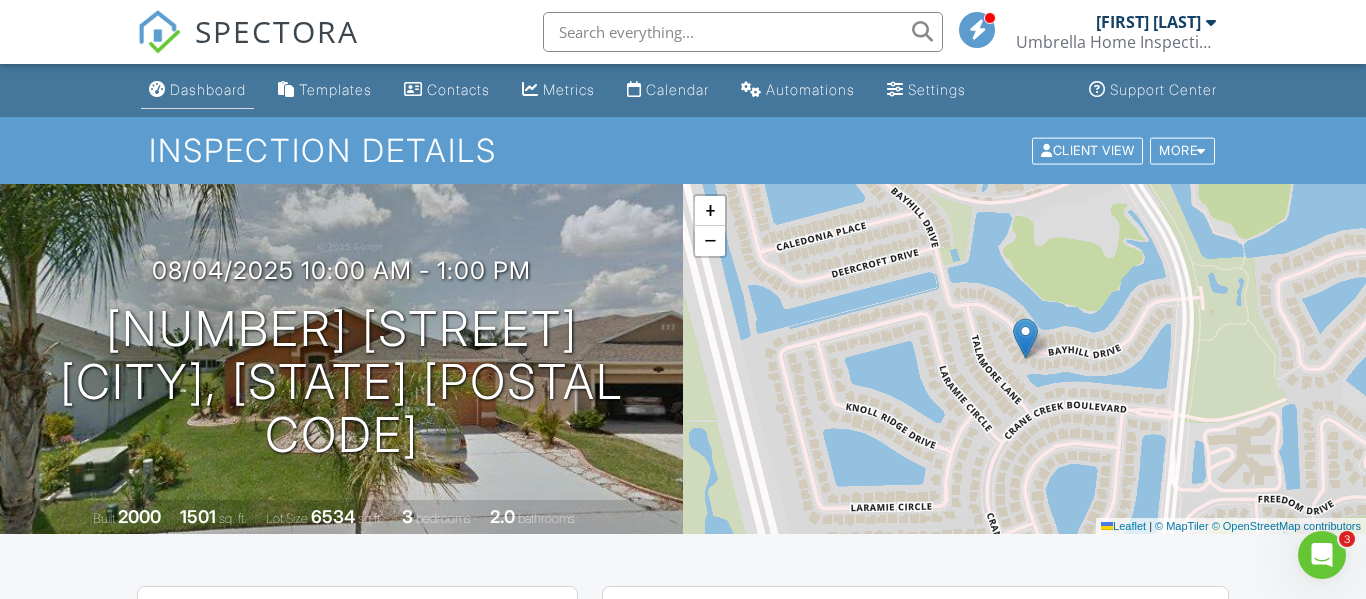 click on "Dashboard" at bounding box center [208, 89] 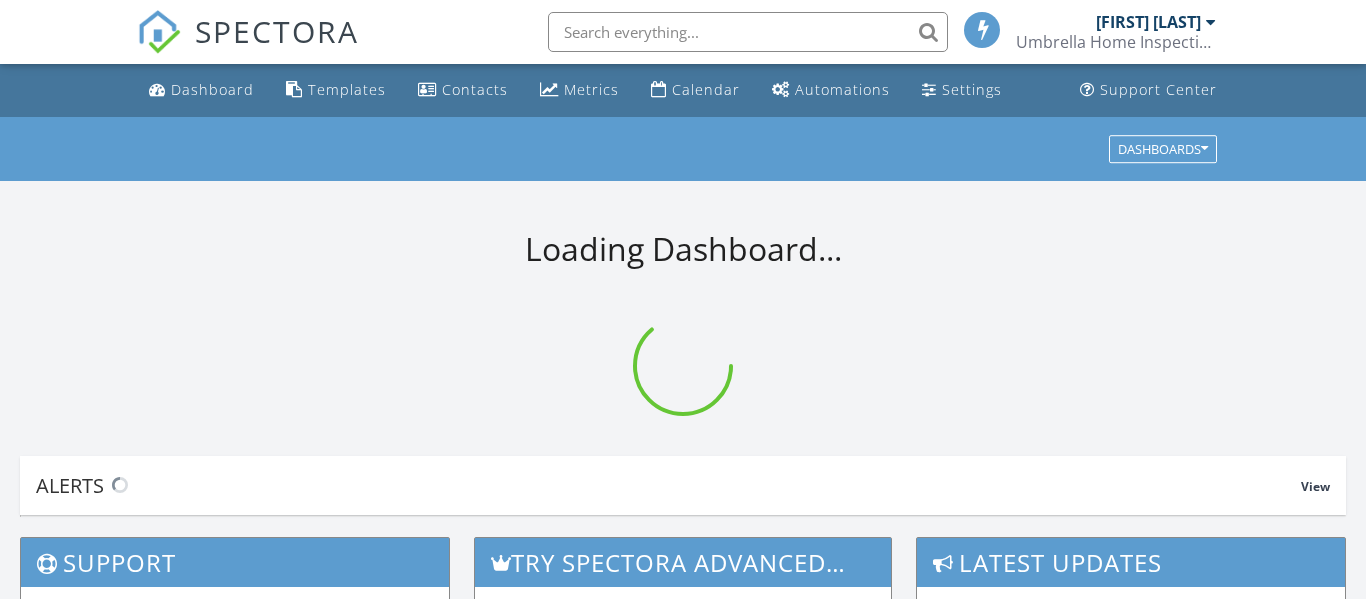 scroll, scrollTop: 0, scrollLeft: 0, axis: both 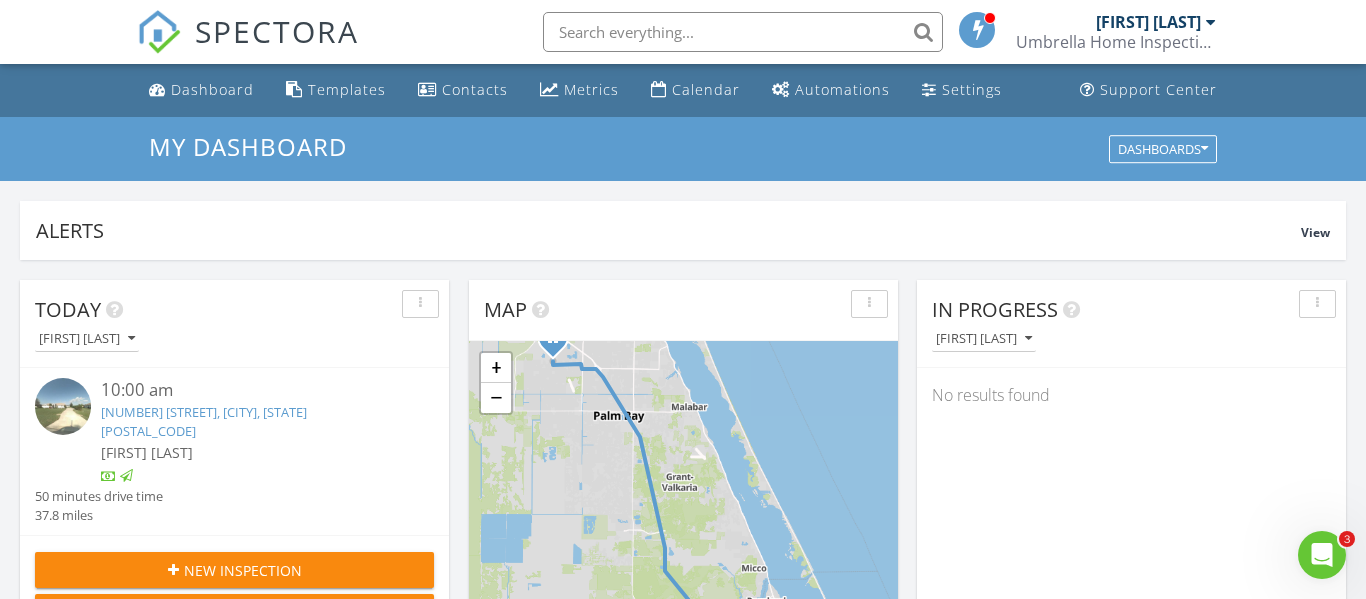 click on "New Inspection" at bounding box center [234, 570] 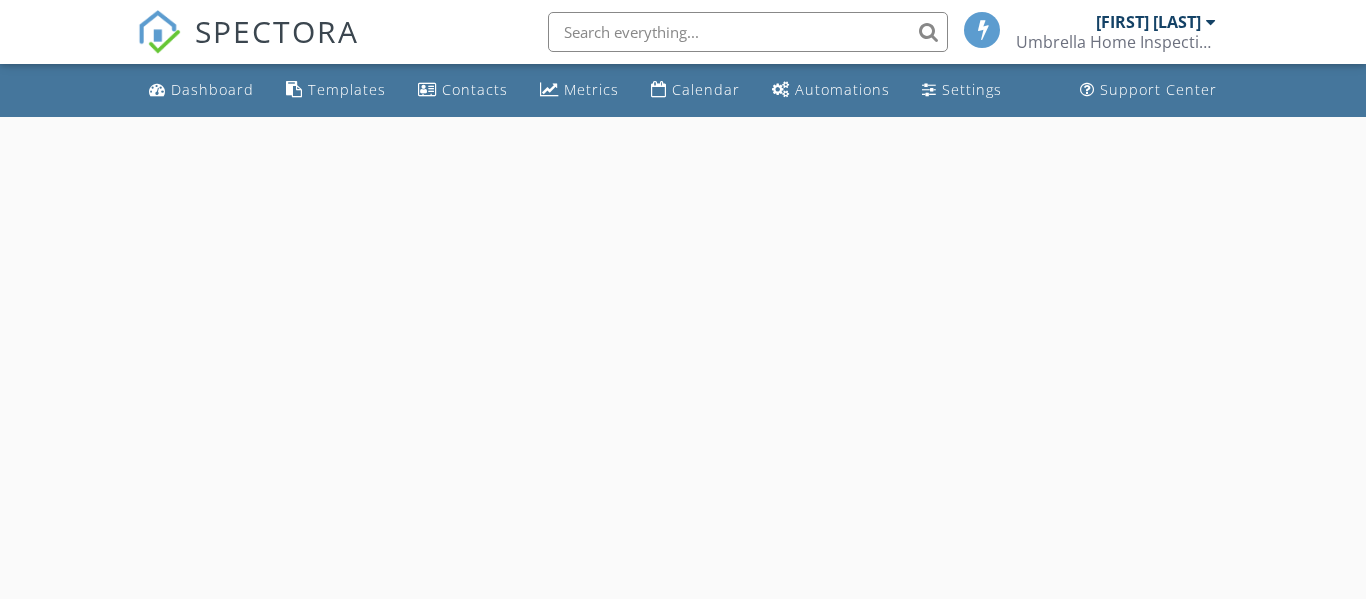 scroll, scrollTop: 0, scrollLeft: 0, axis: both 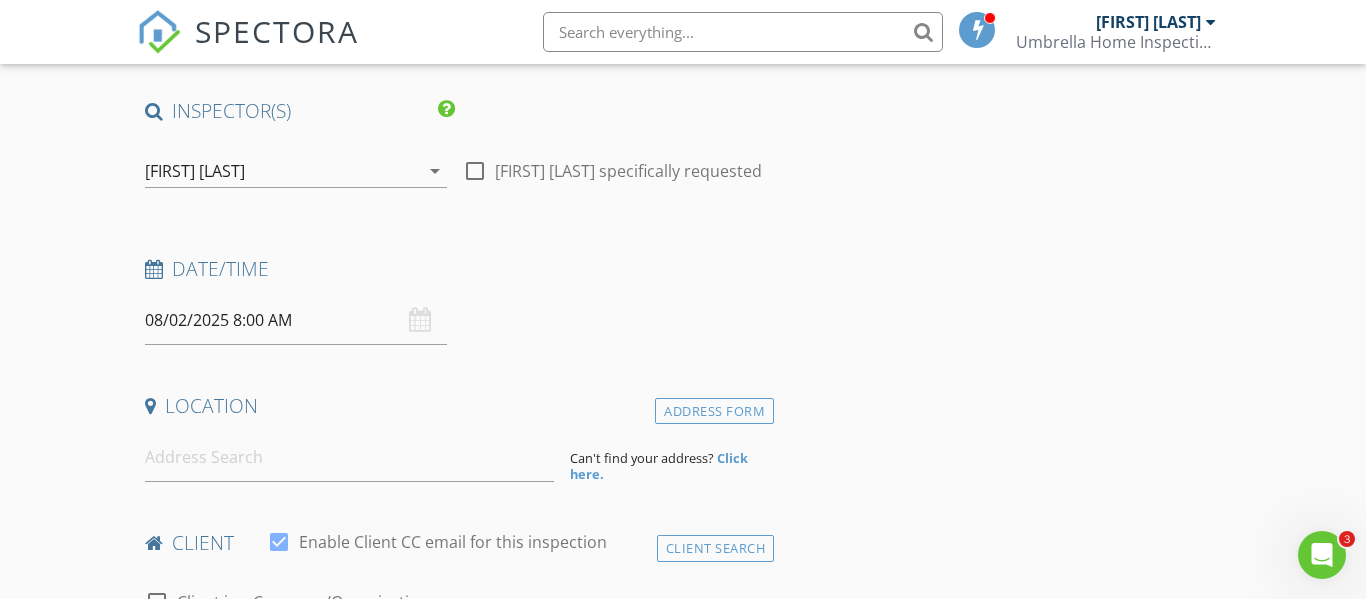 click on "SPECTORA
[FIRST]  [LAST]
Umbrella Home Inspections
Role:
Inspector
Change Role
Dashboard
New Inspection
Inspections
Calendar
Template Editor
Contacts
Automations
Team
Metrics
Payments
Data Exports
Billing
Reporting
Advanced
Settings
What's New
Sign Out
Change Active Role
Your account has more than one possible role. Please choose how you'd like to view the site:
Company/Agency
City
Role
Dashboard
Templates
Contacts
Metrics
Calendar
Automations
Settings
Support Center
Add the listing agent to automatically send confirmation emails, reminders and follow-ups.         No data available" at bounding box center [683, 1441] 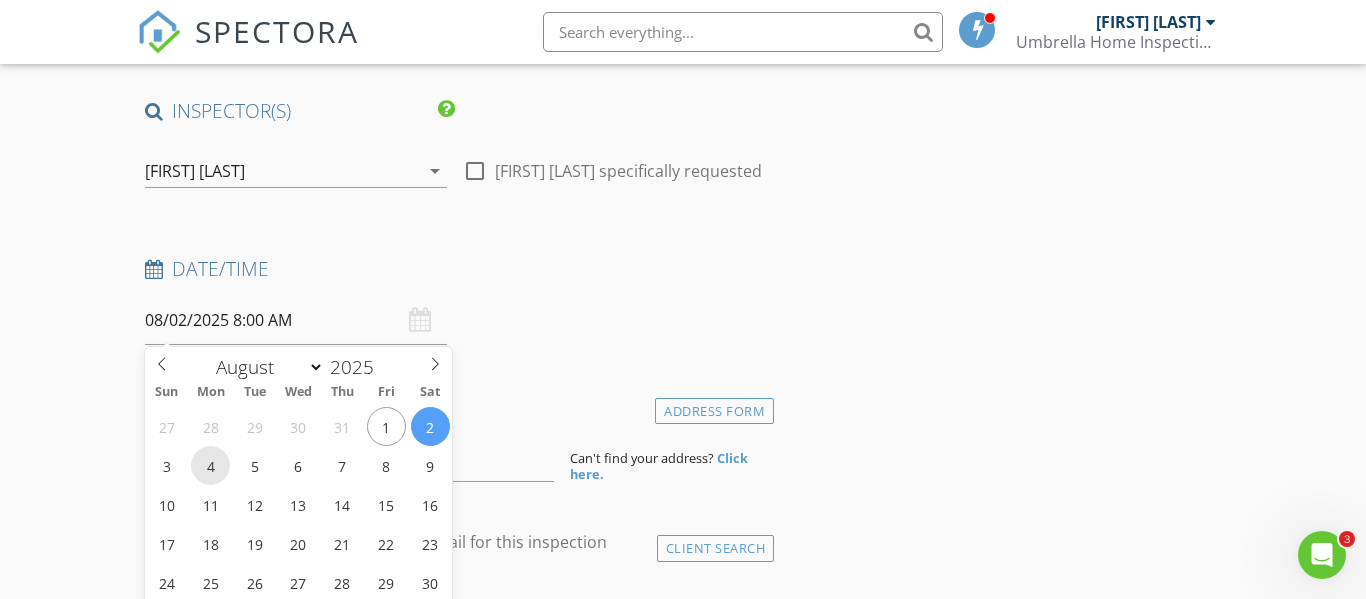 type on "08/04/2025 8:00 AM" 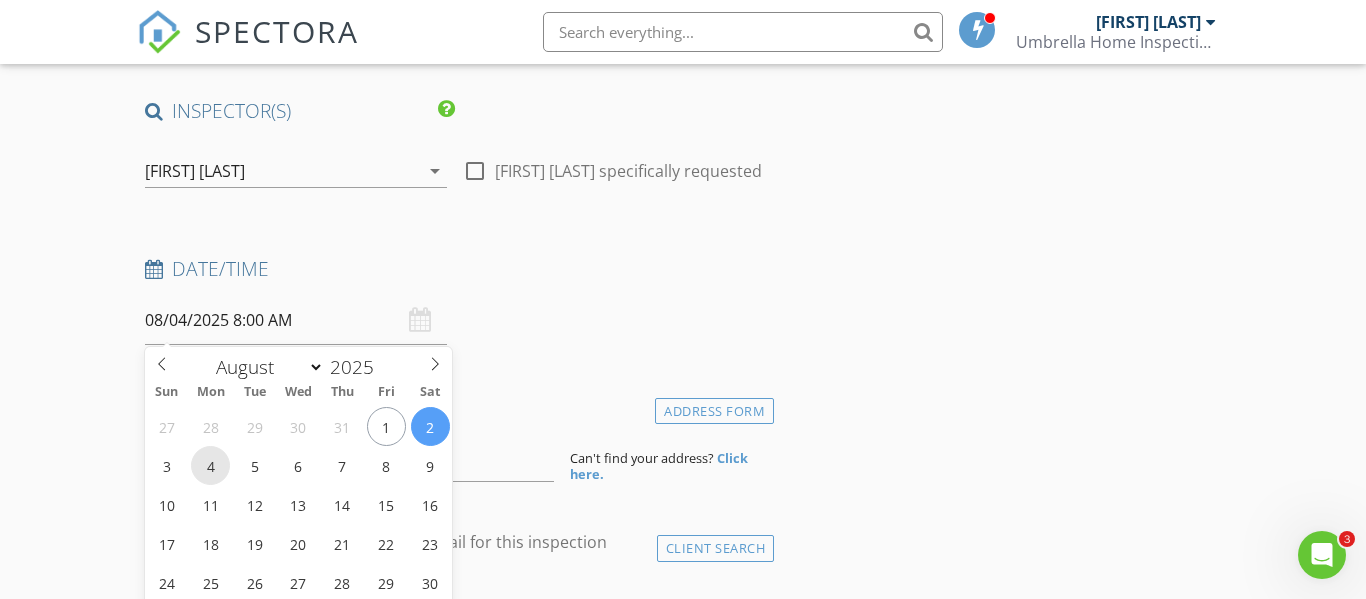 scroll, scrollTop: 495, scrollLeft: 0, axis: vertical 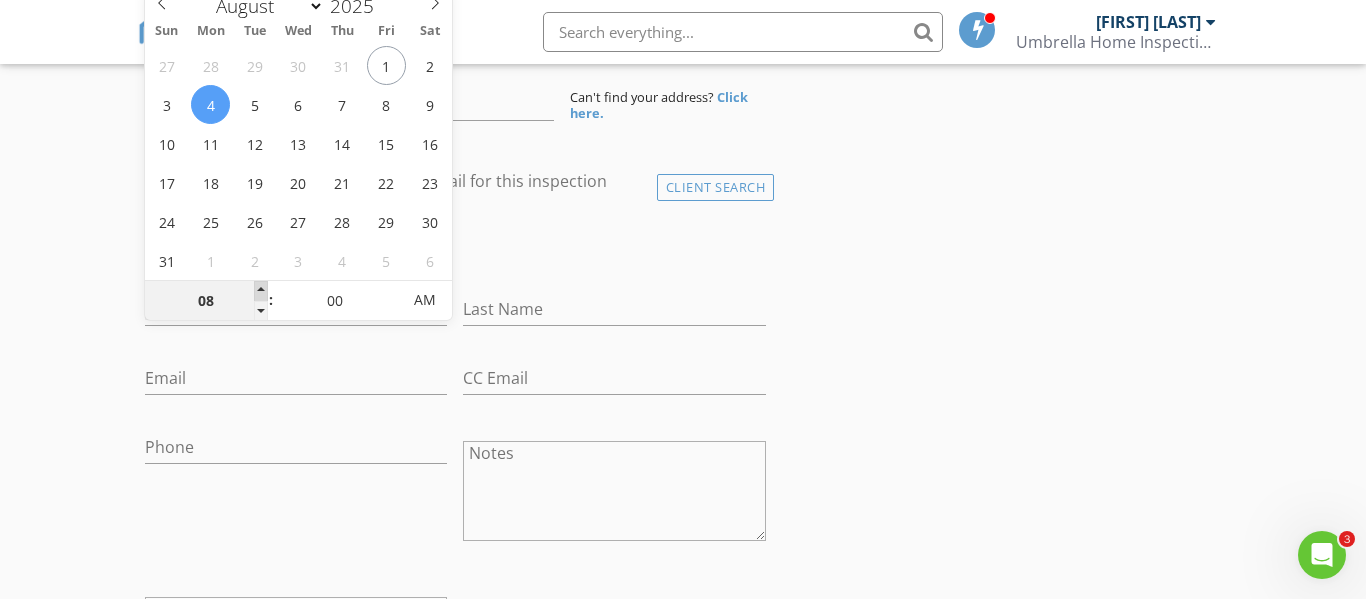 type on "09" 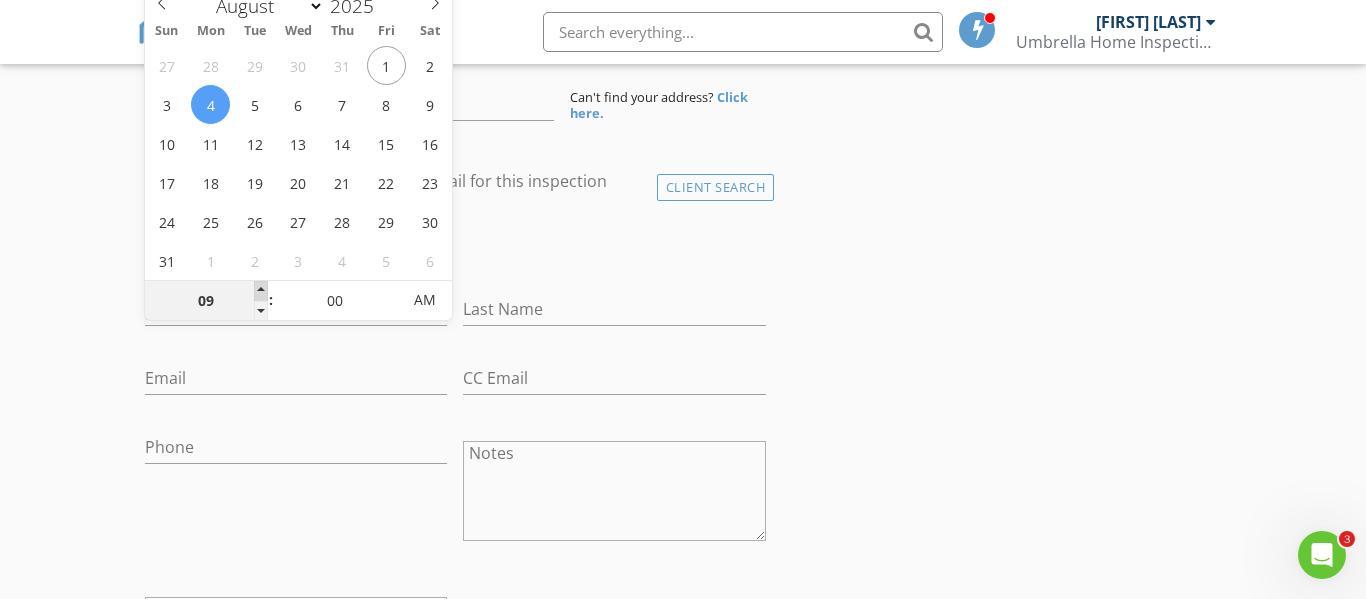 type on "08/04/2025 9:00 AM" 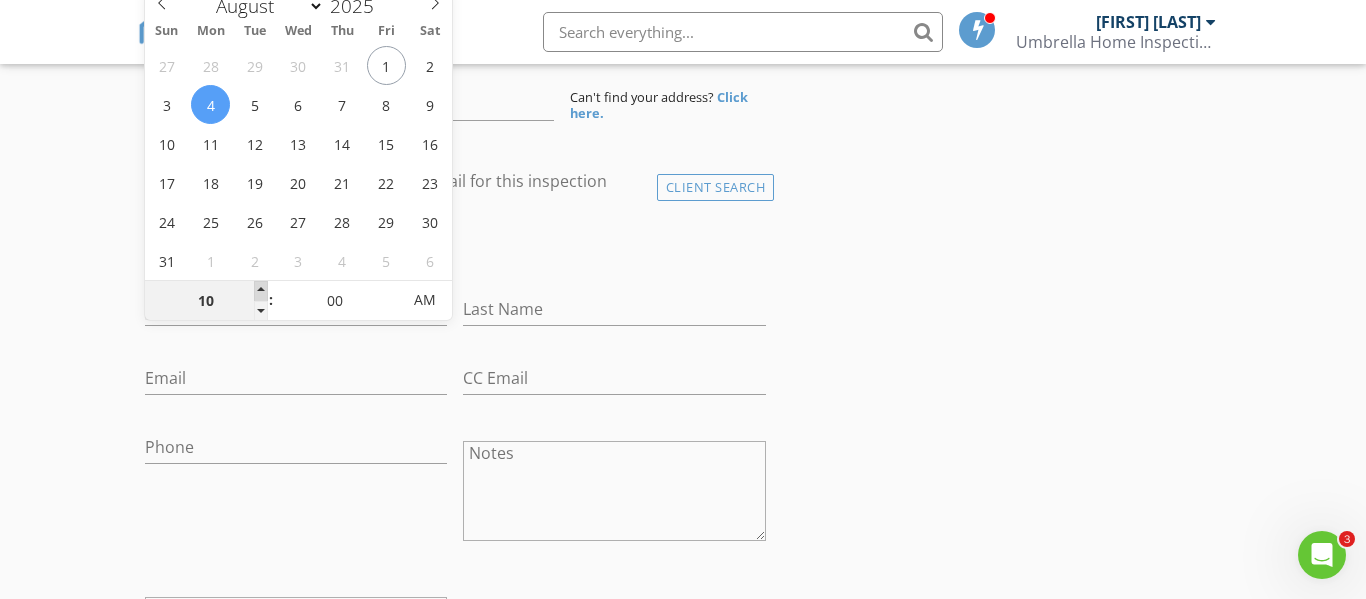 click at bounding box center [261, 291] 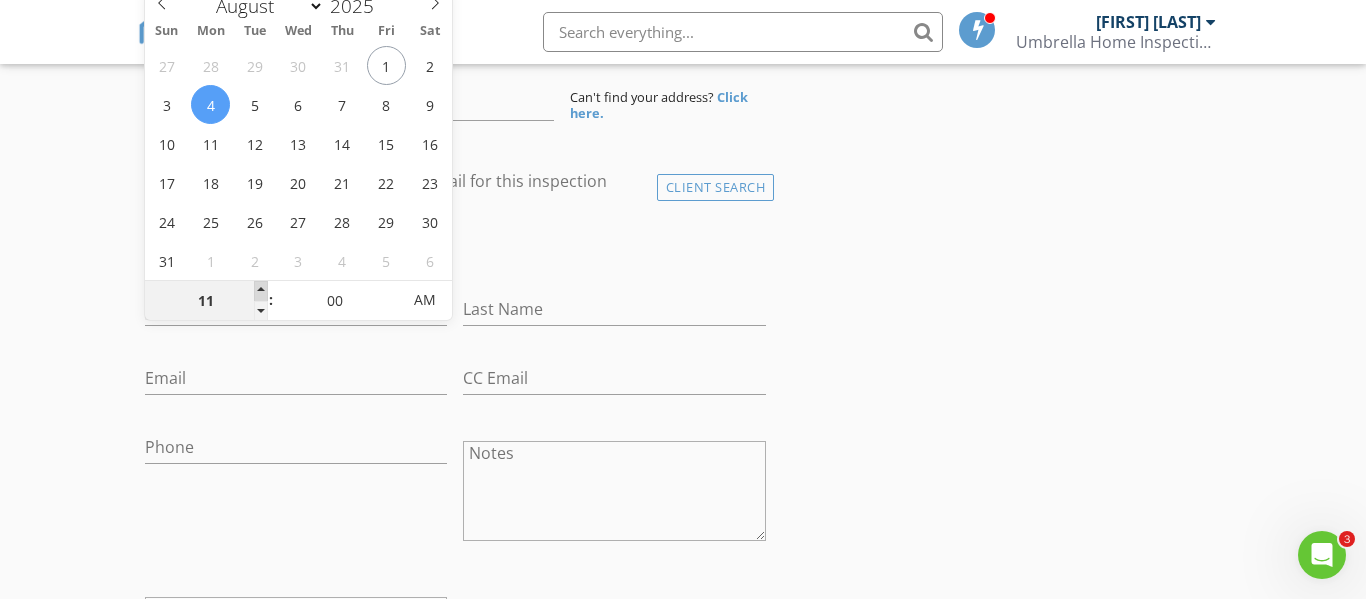 type on "12" 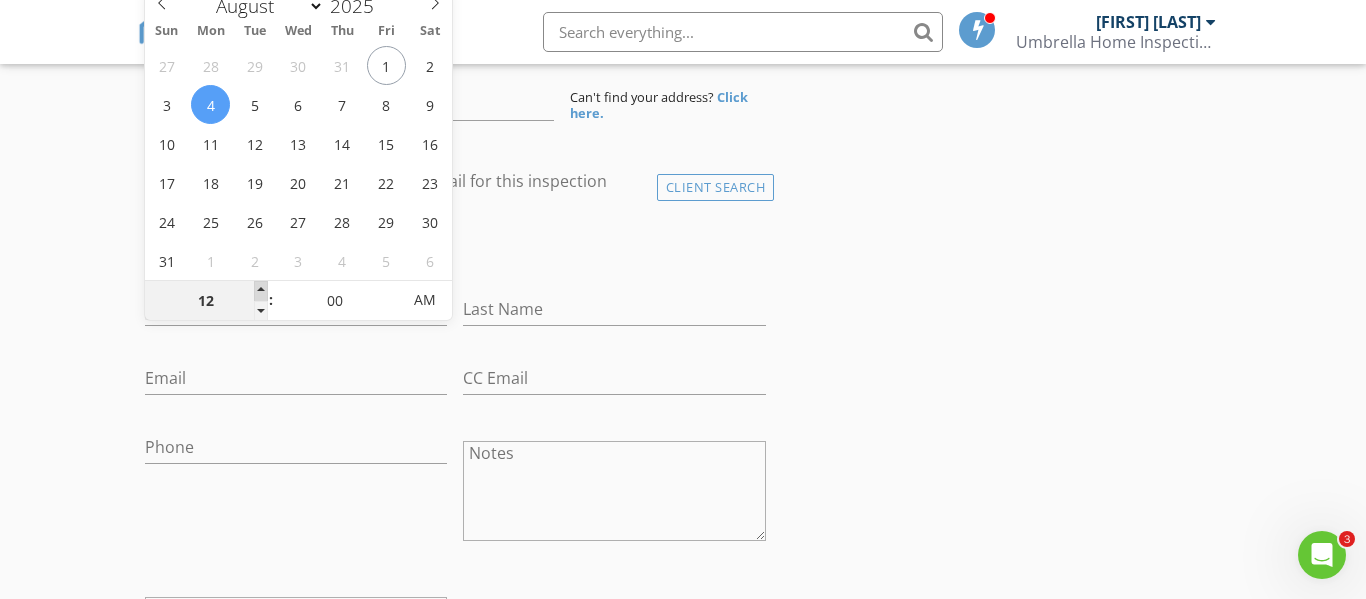 type on "08/04/2025 12:00 PM" 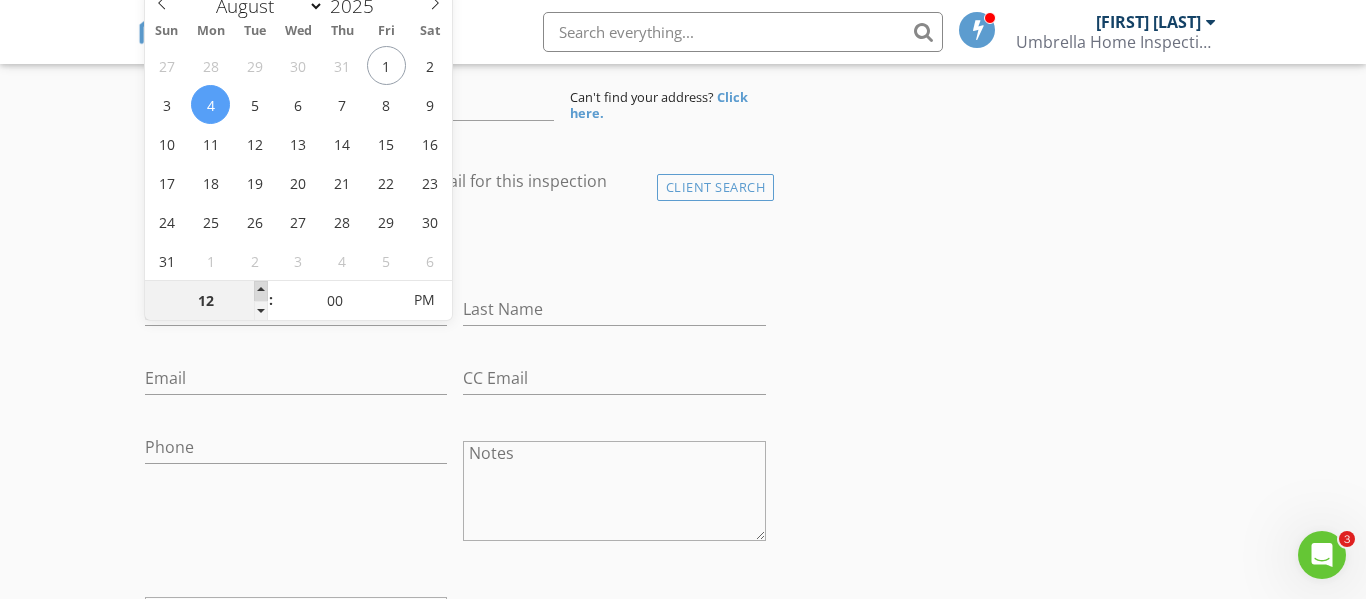 type on "01" 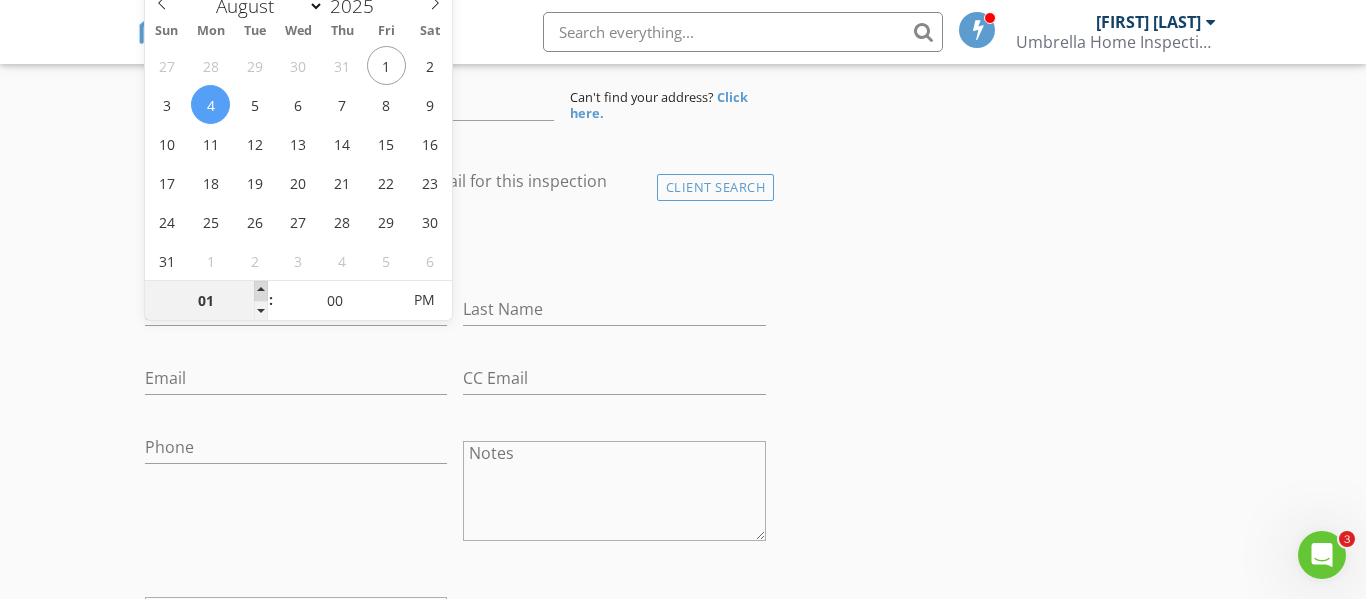 click at bounding box center (261, 291) 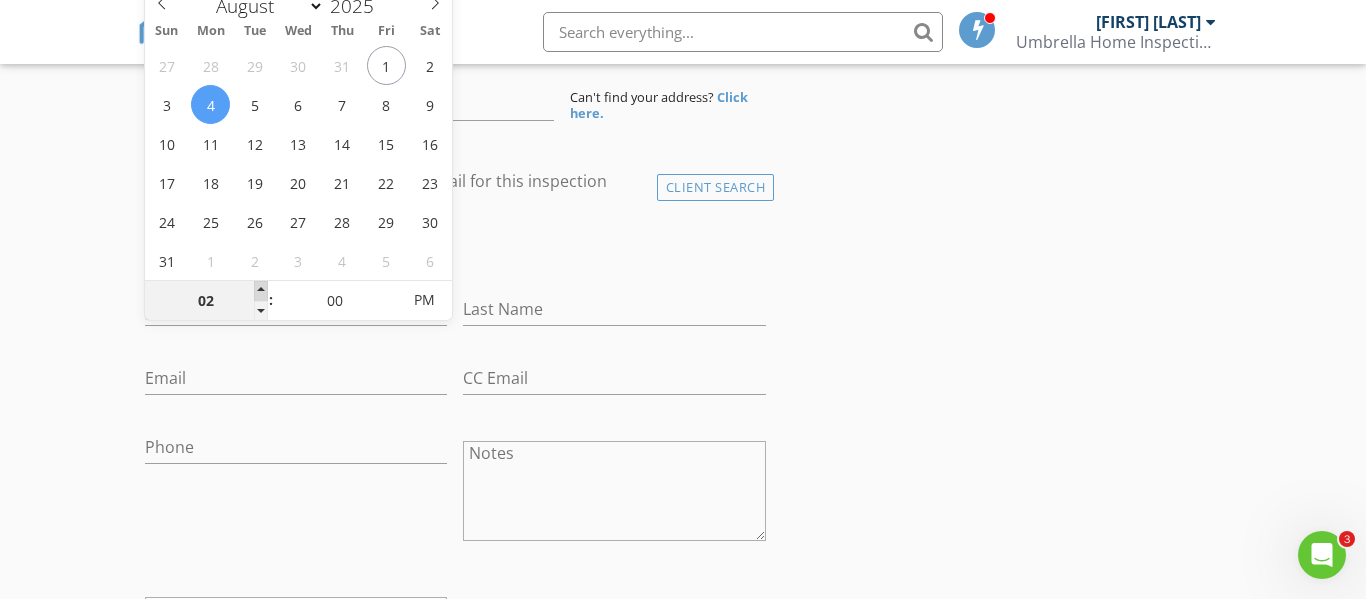 click at bounding box center [261, 291] 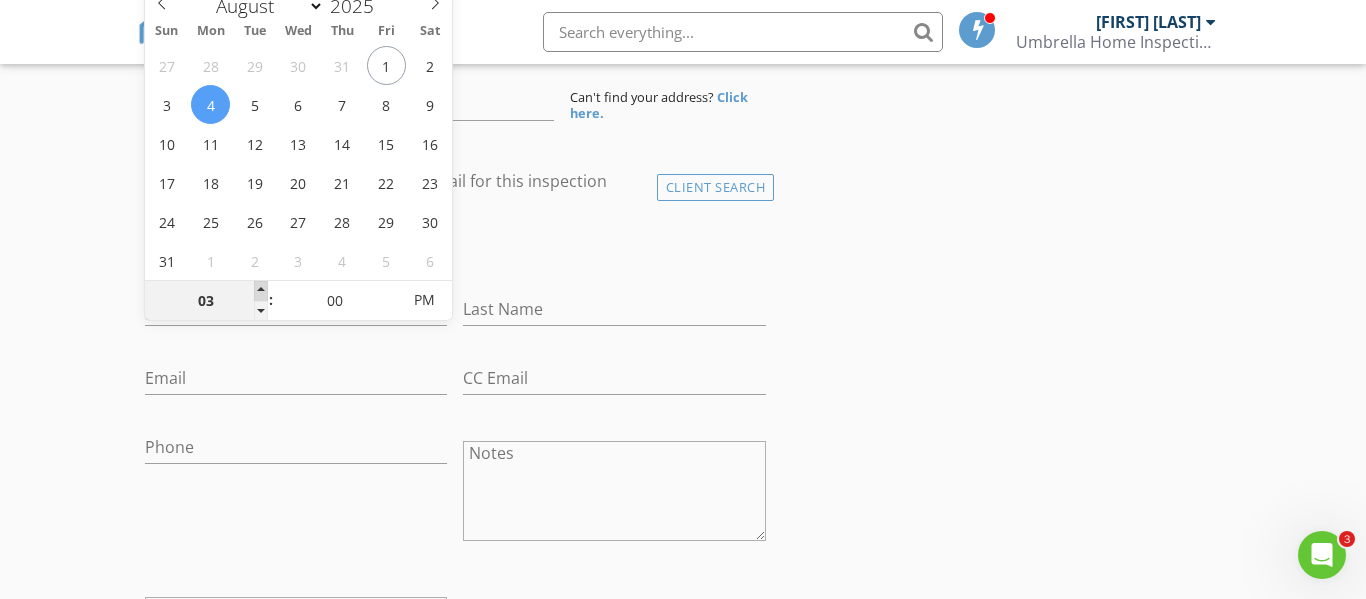 click at bounding box center [261, 291] 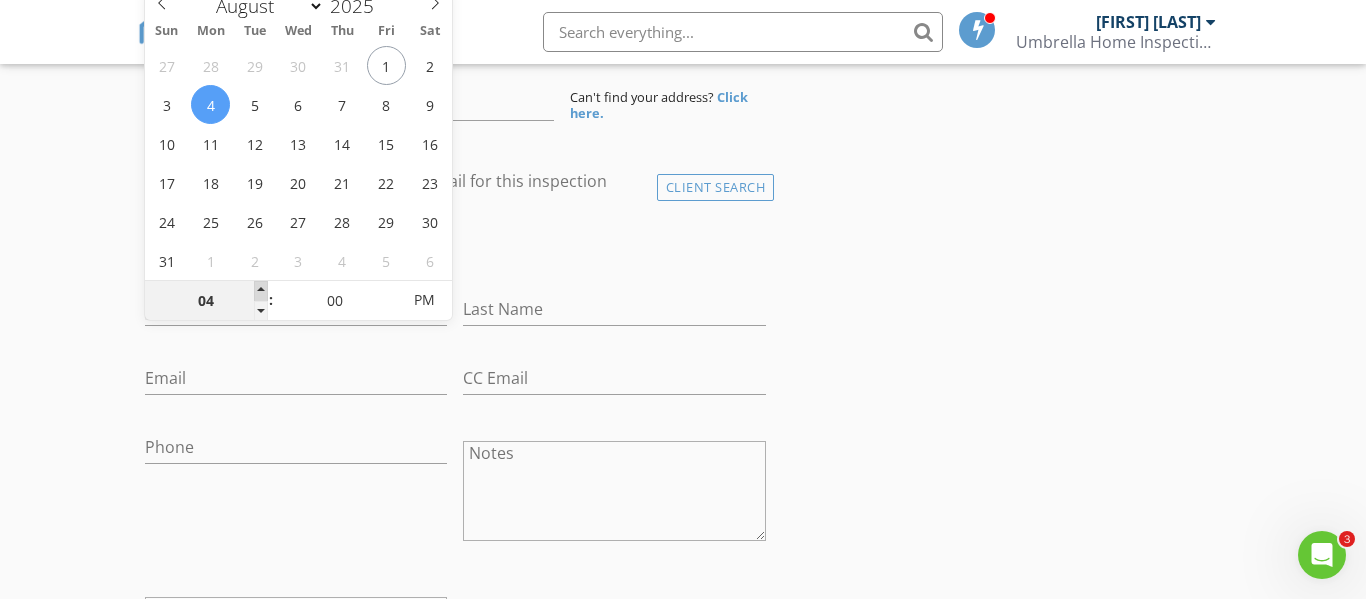 click at bounding box center [261, 291] 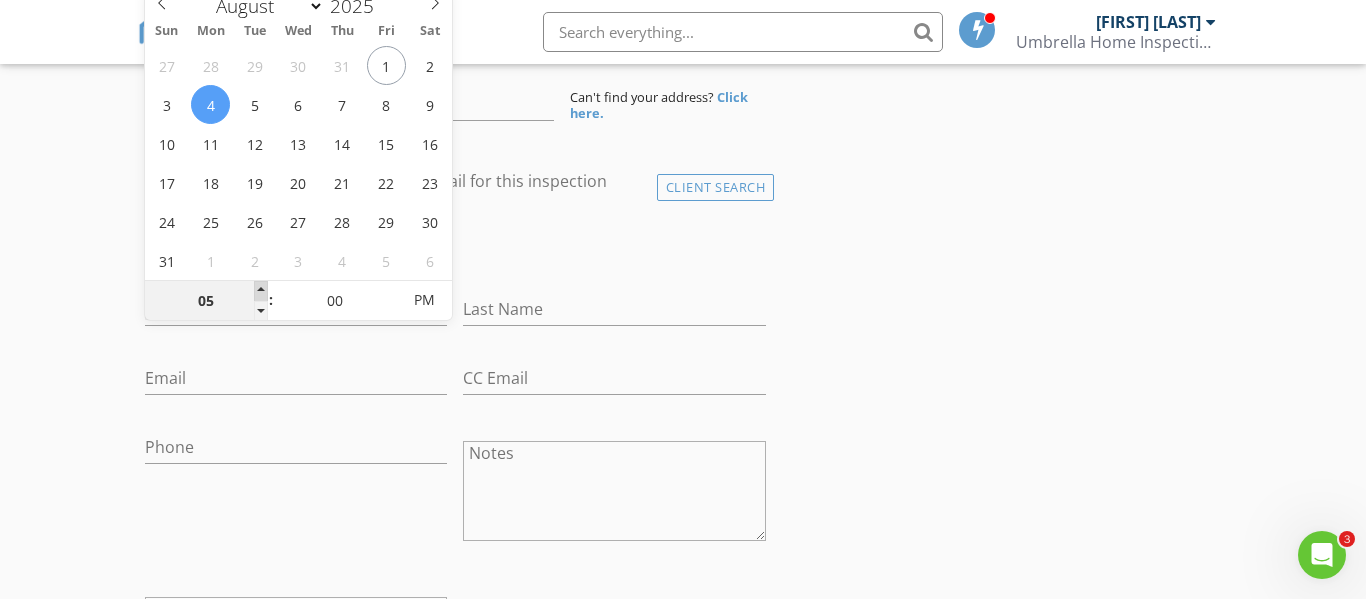 click at bounding box center [261, 291] 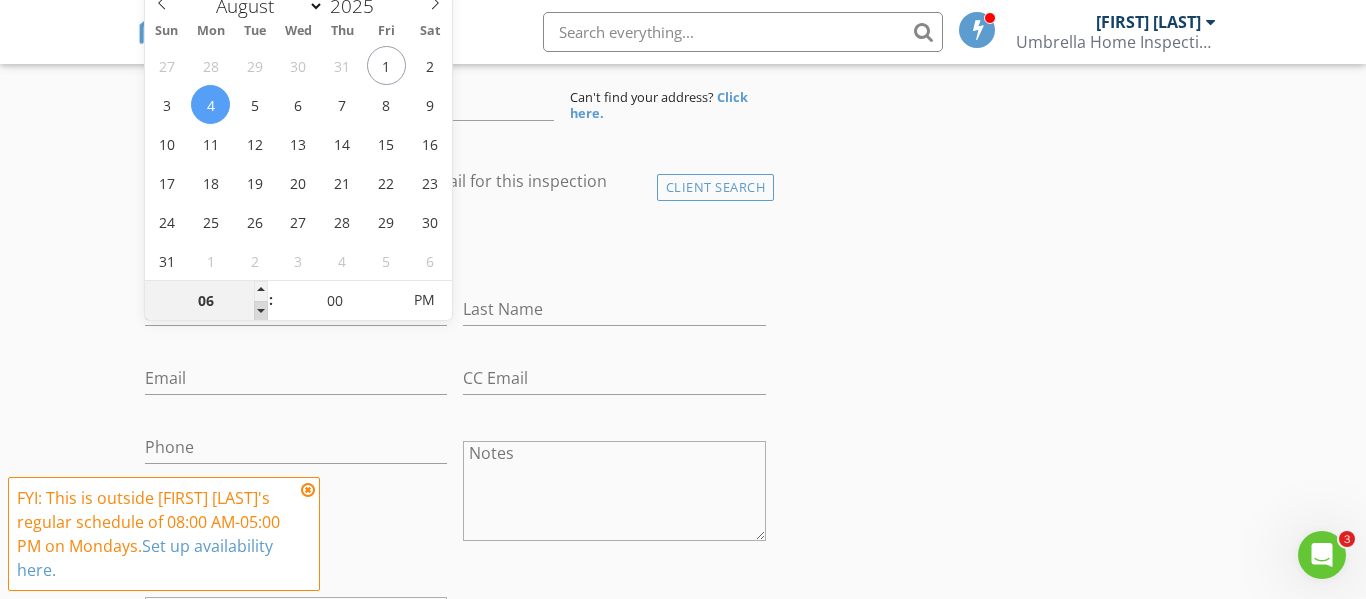 type on "05" 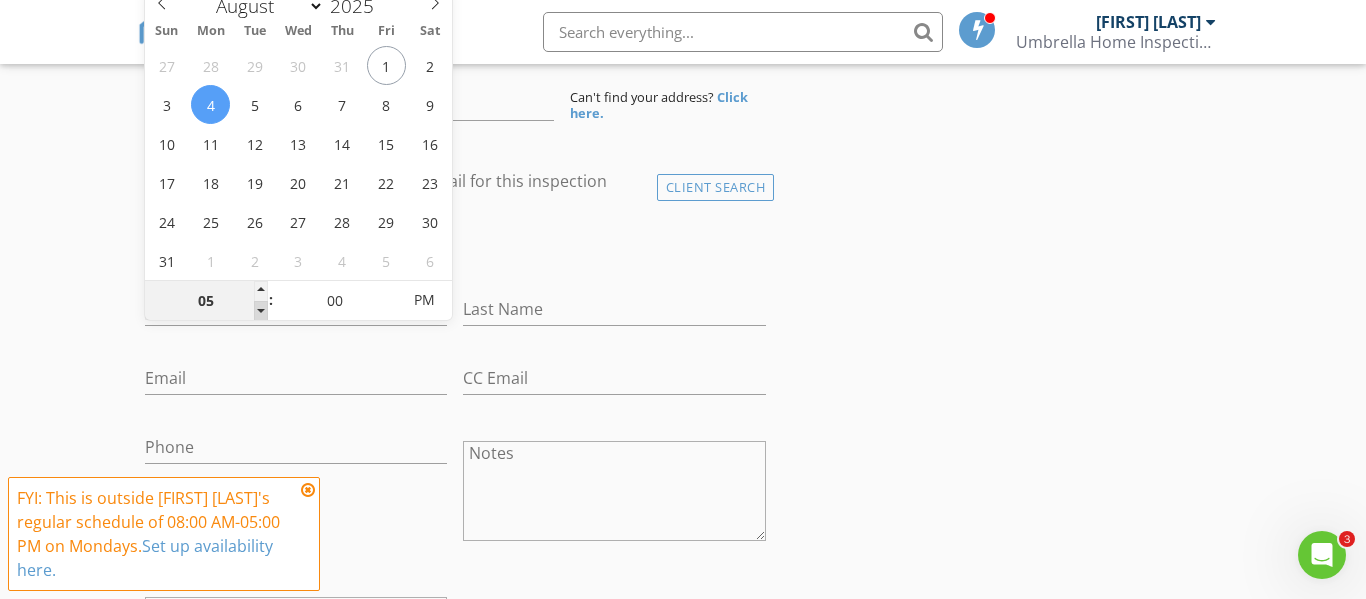 type on "08/04/2025 5:00 PM" 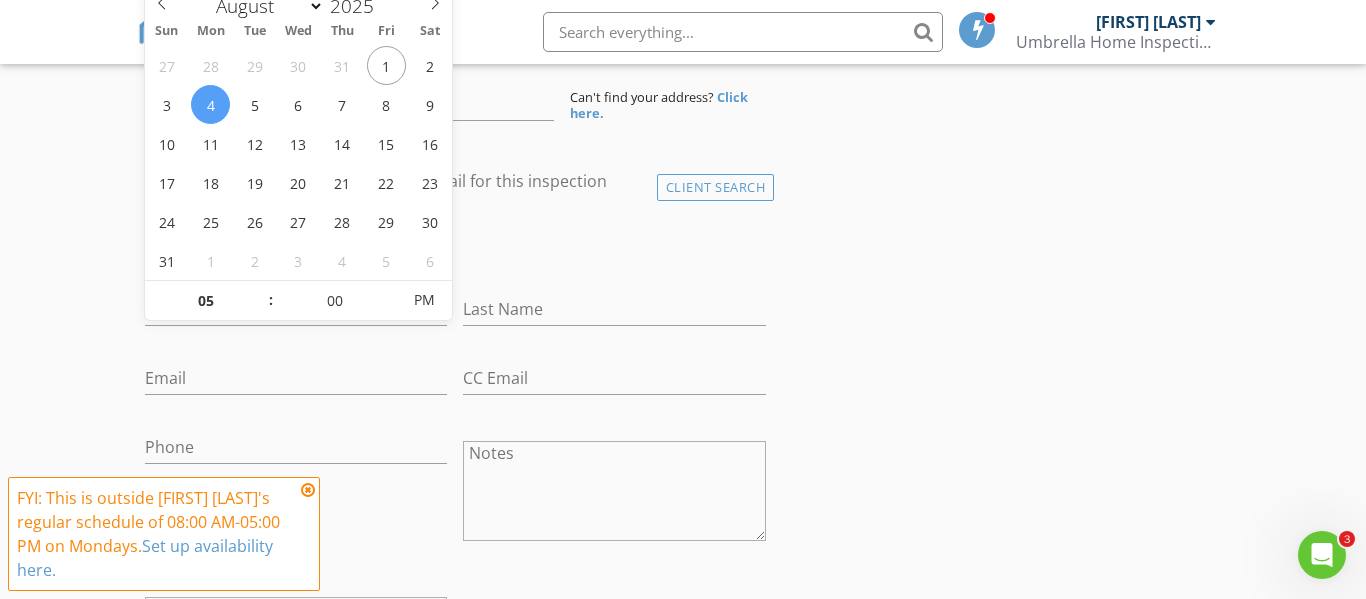 click on "INSPECTOR(S)
check_box   [FIRST] [LAST]   PRIMARY   [FIRST] [LAST] arrow_drop_down   check_box_outline_blank [FIRST] [LAST] specifically requested
Date/Time
08/04/2025 5:00 PM
Location
Address Form       Can't find your address?   Click here.
client
check_box Enable Client CC email for this inspection   Client Search     check_box_outline_blank Client is a Company/Organization     First Name   Last Name   Email   CC Email   Phone           Notes   Private Notes
ADD ADDITIONAL client
SERVICES
check_box_outline_blank   Residential Inspection   900 to 1500 Sqft add $25.00 for every 500 sqft check_box_outline_blank   Pre Inspection Residential Inspection    900 to 1500 Sqft add $25.00 for every 500 sqft check_box_outline_blank   Wind Mitigation   check_box_outline_blank" at bounding box center [683, 1171] 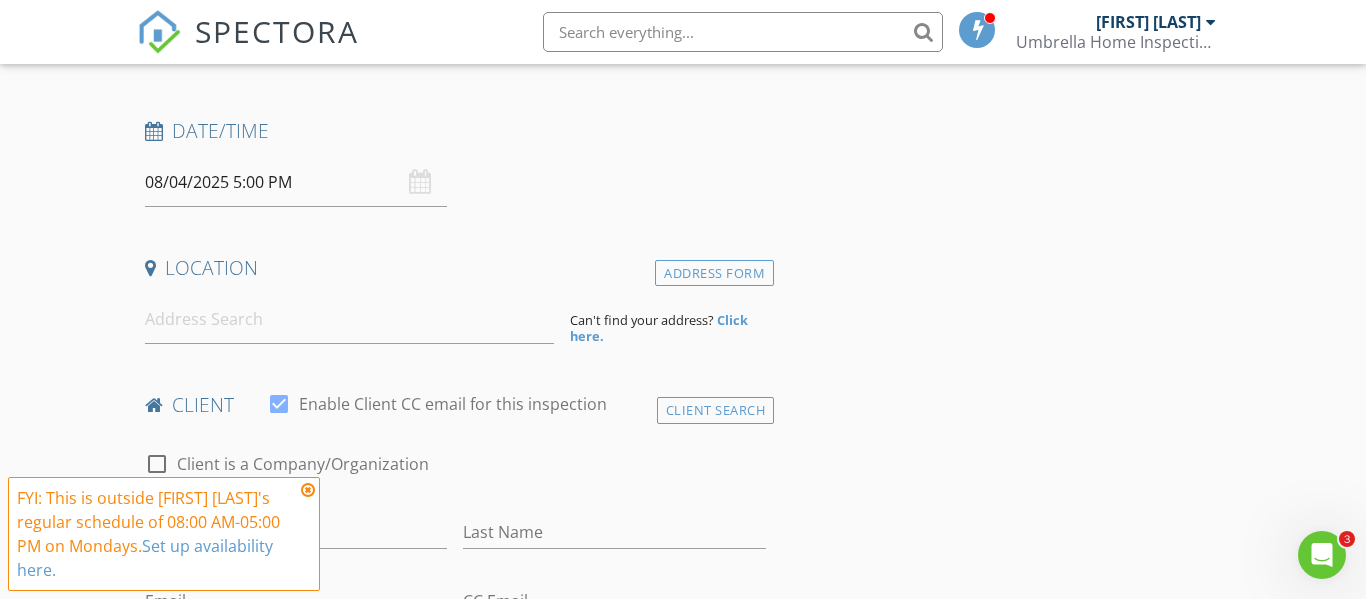 scroll, scrollTop: 247, scrollLeft: 0, axis: vertical 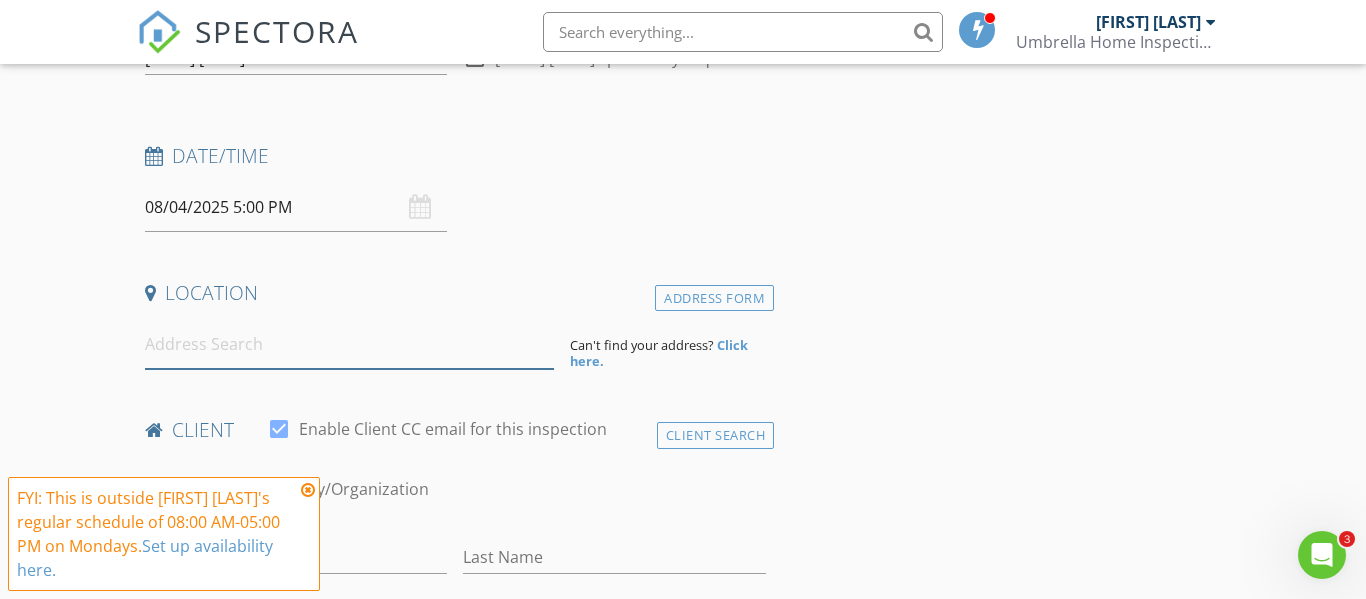 click at bounding box center (349, 344) 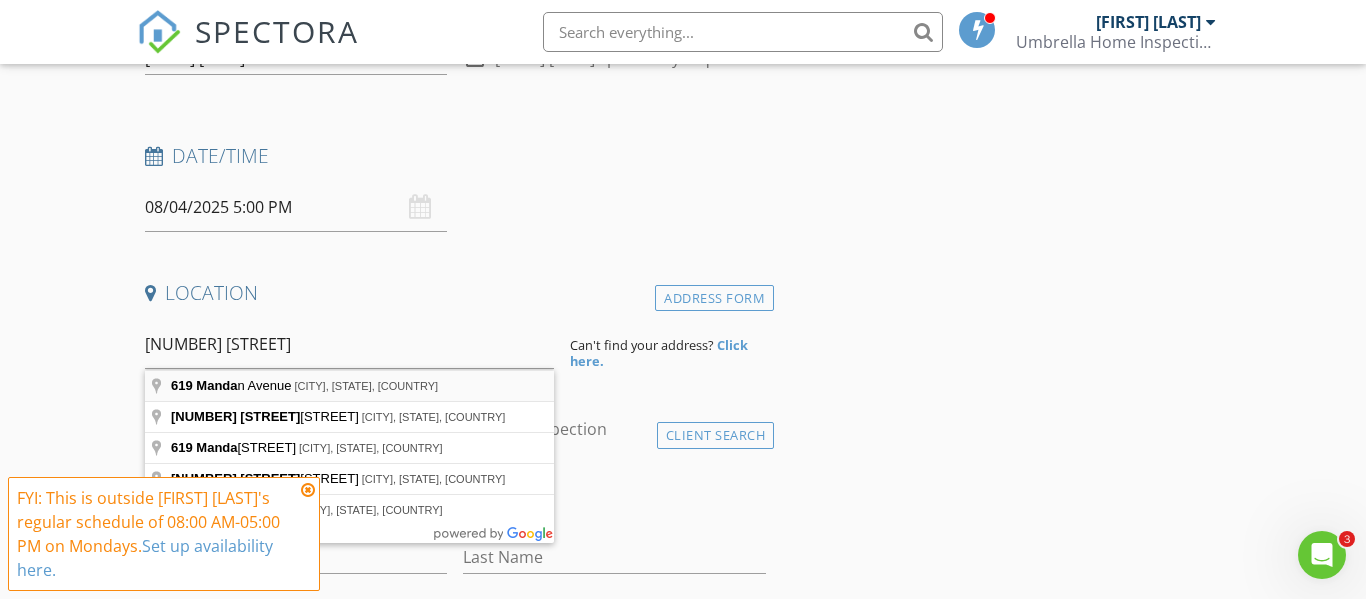 type on "[NUMBER] [STREET], [CITY], [STATE] [ZIP]" 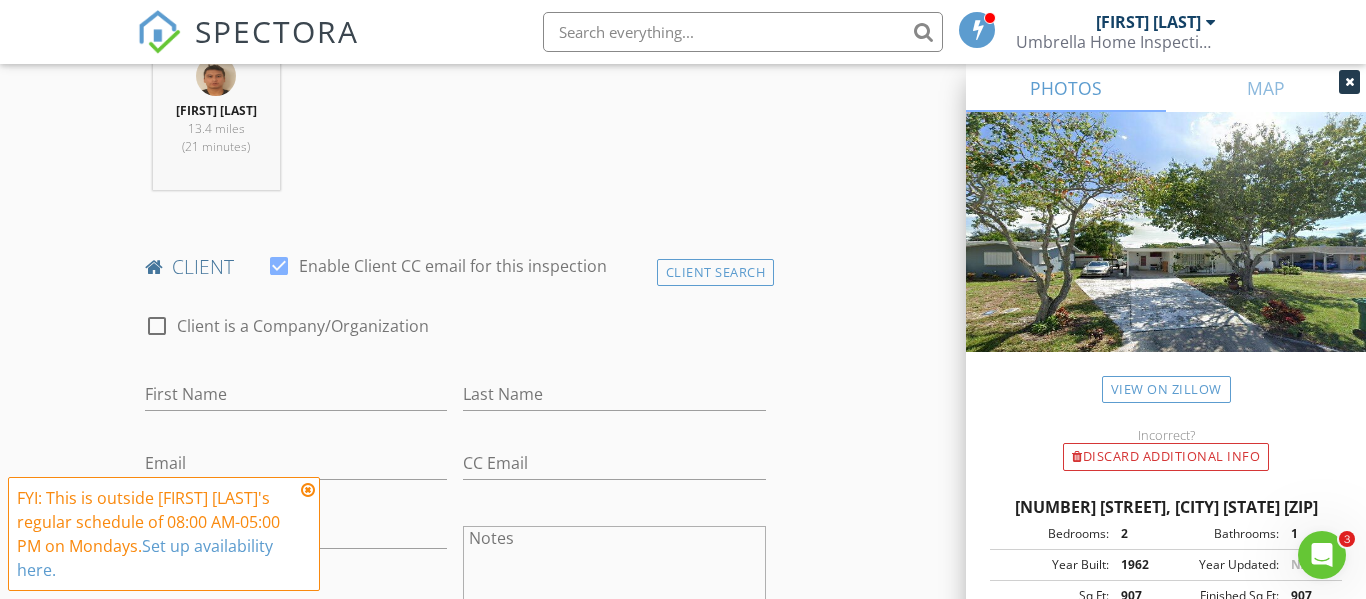 scroll, scrollTop: 918, scrollLeft: 0, axis: vertical 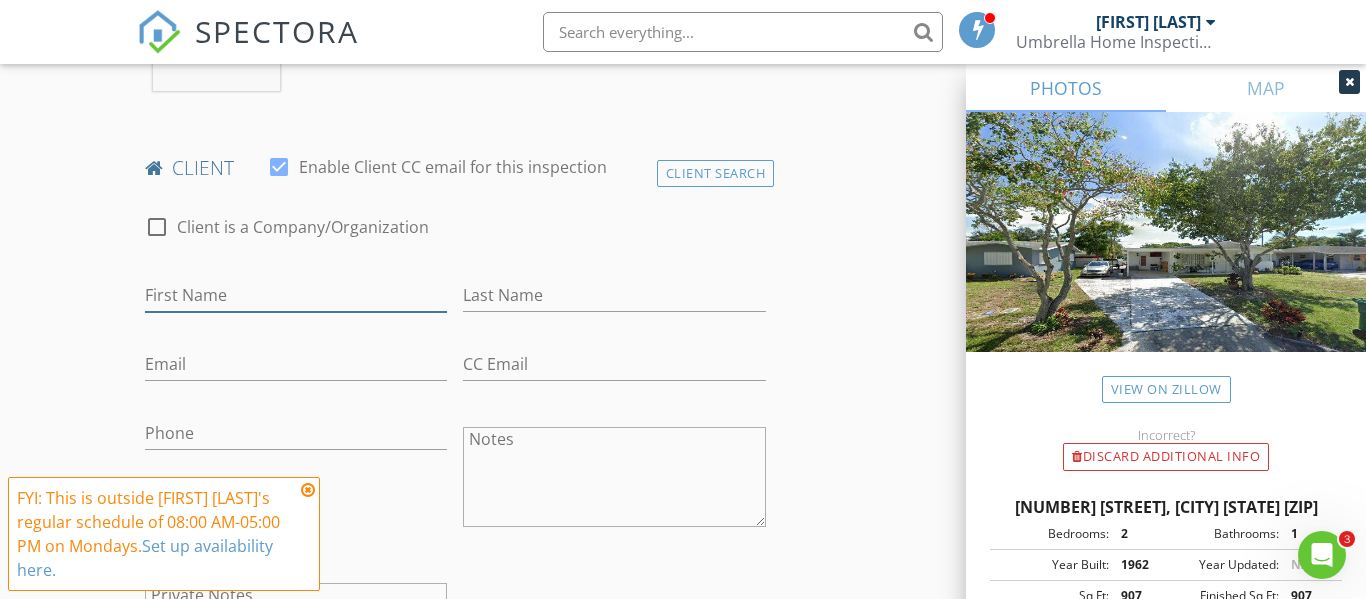 click on "First Name" at bounding box center (296, 295) 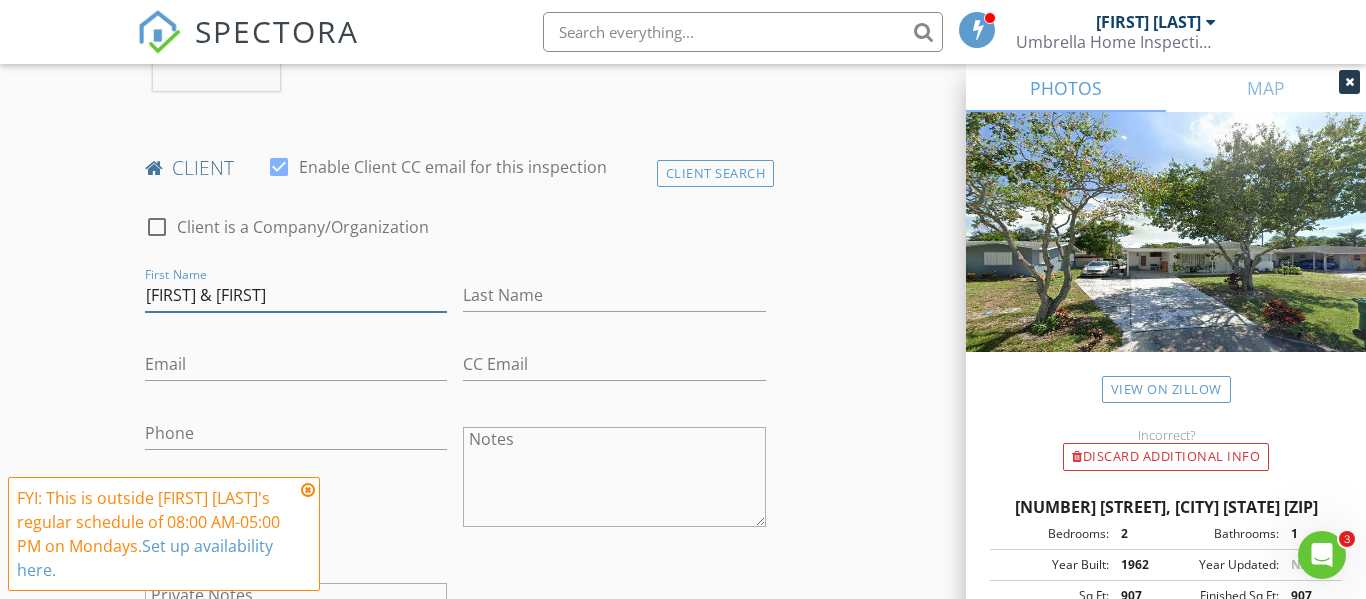 type on "[FIRST] & [FIRST]" 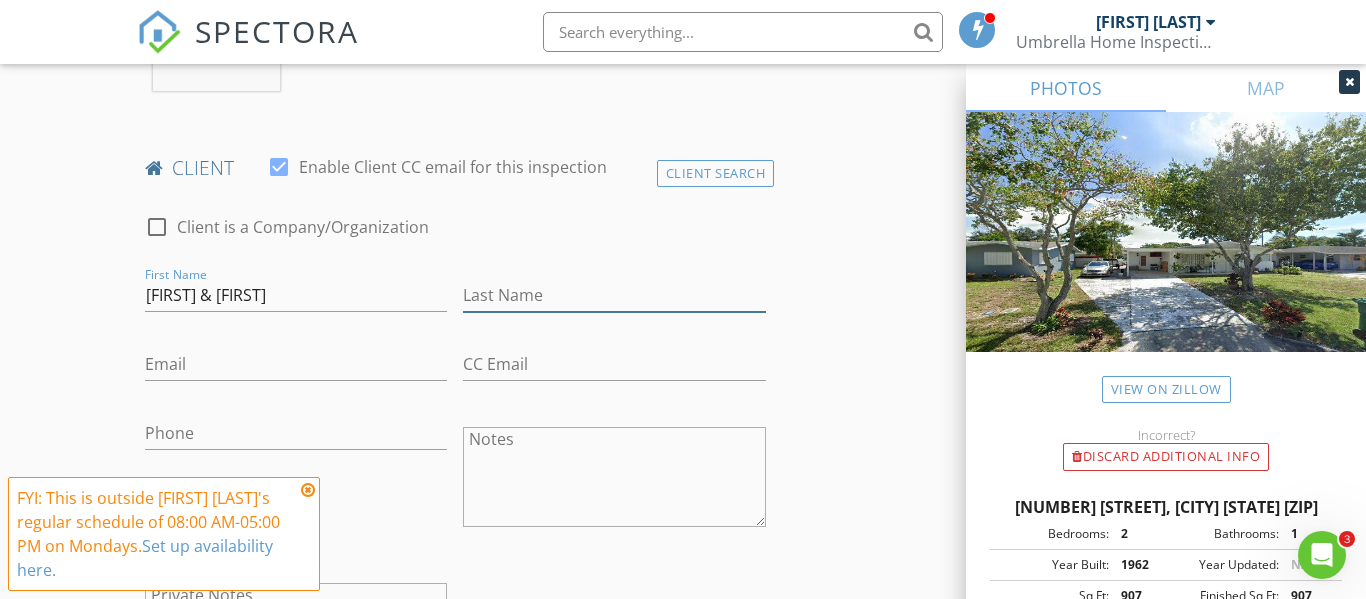click on "Last Name" at bounding box center (614, 295) 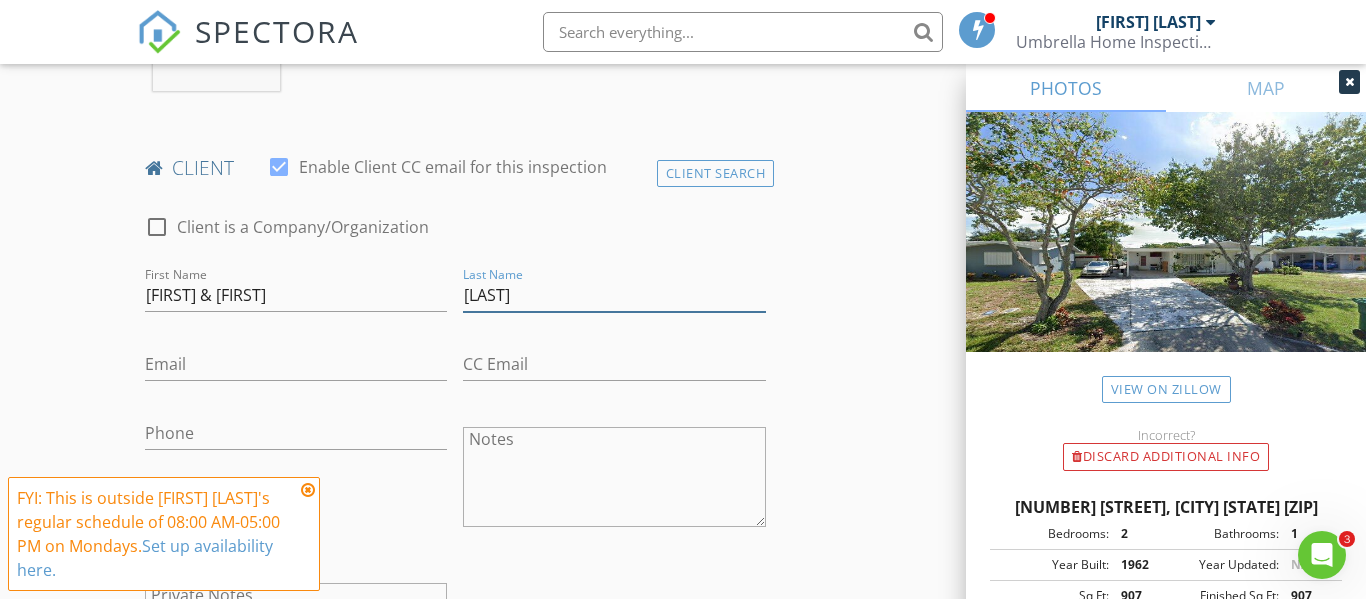 type on "[LAST]" 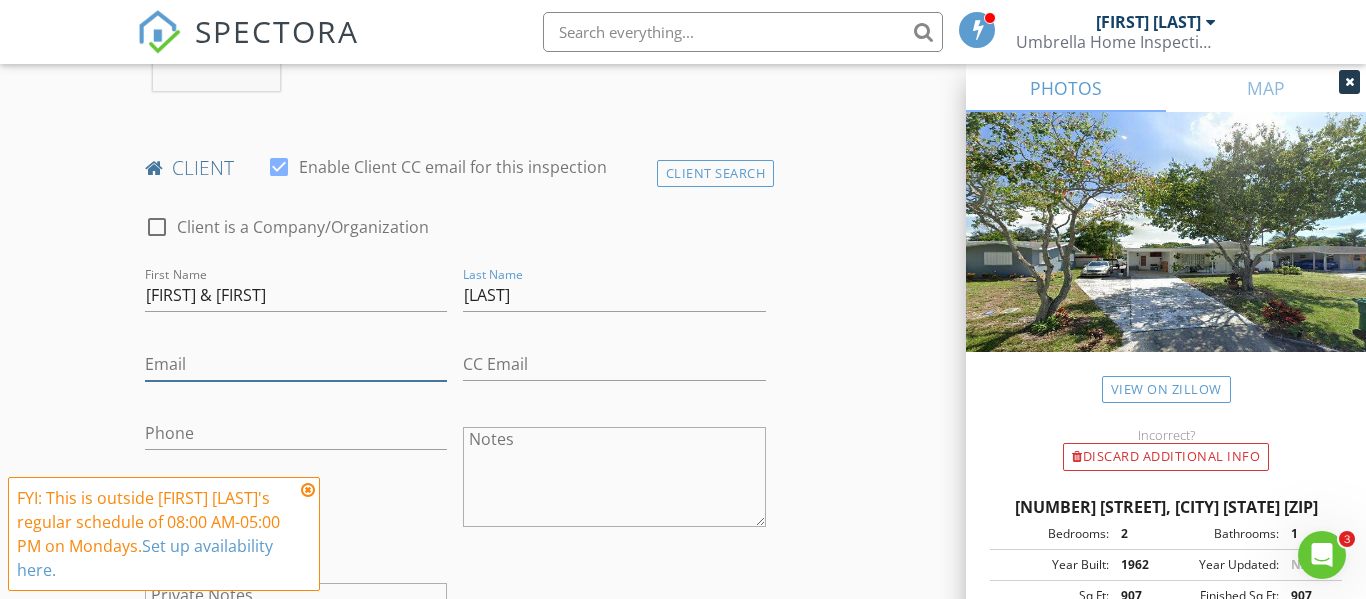 click on "Email" at bounding box center [296, 364] 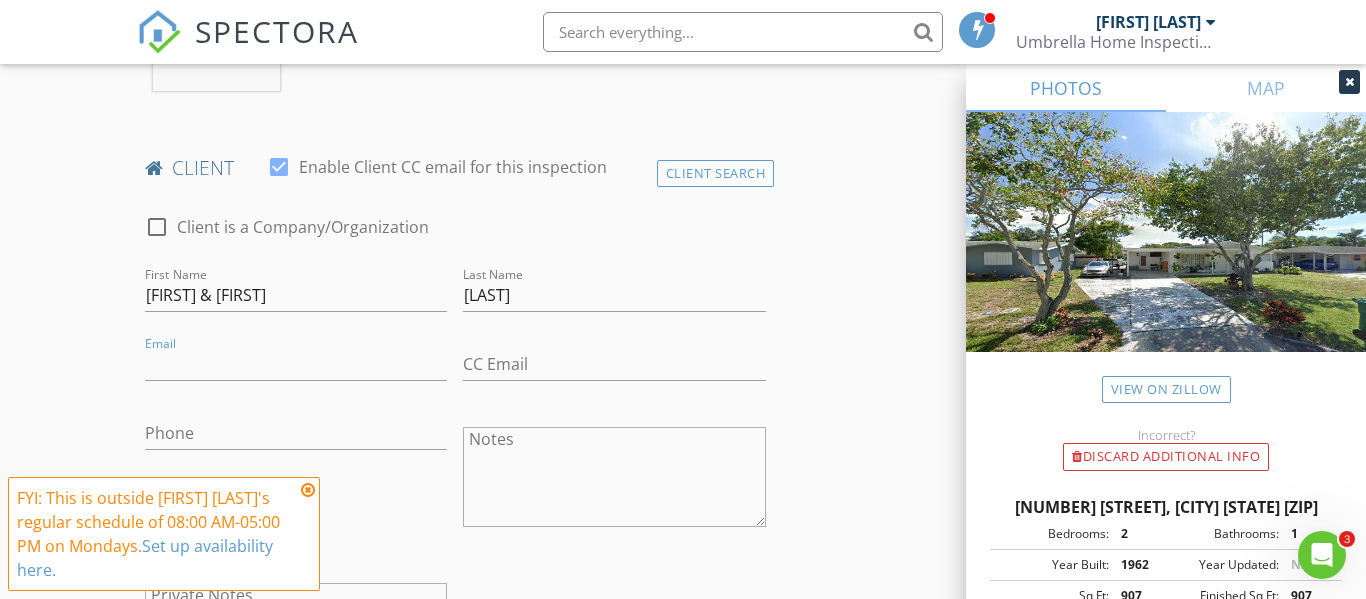 click at bounding box center [308, 490] 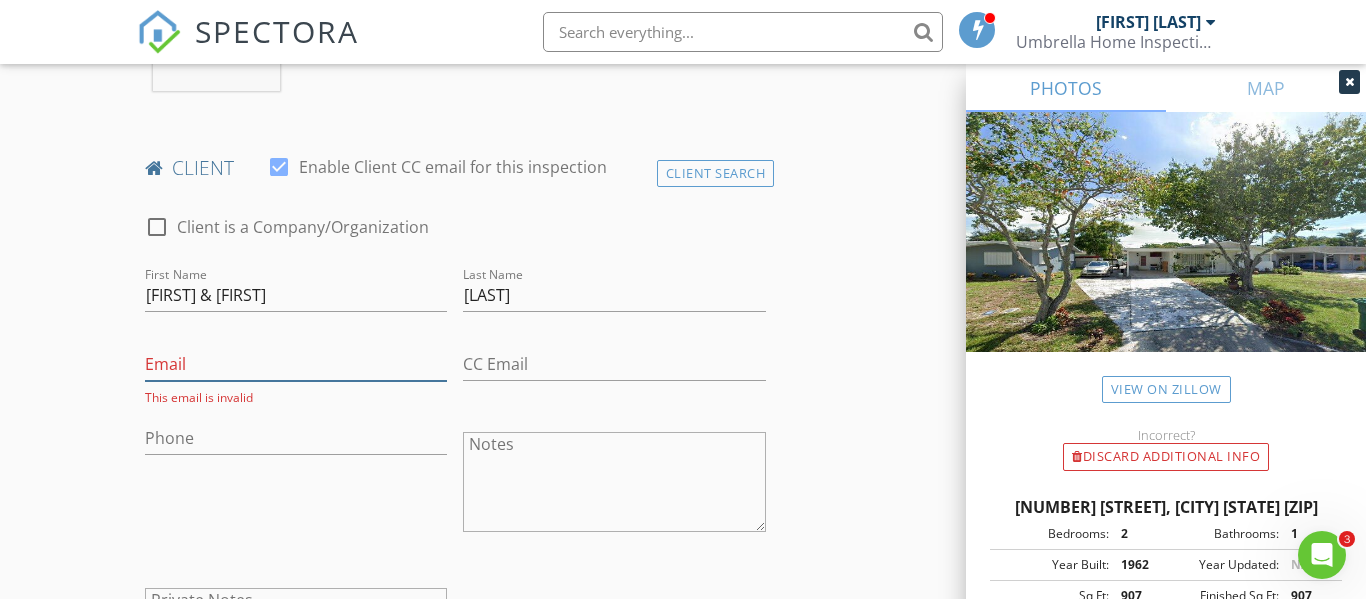 click on "Email" at bounding box center (296, 364) 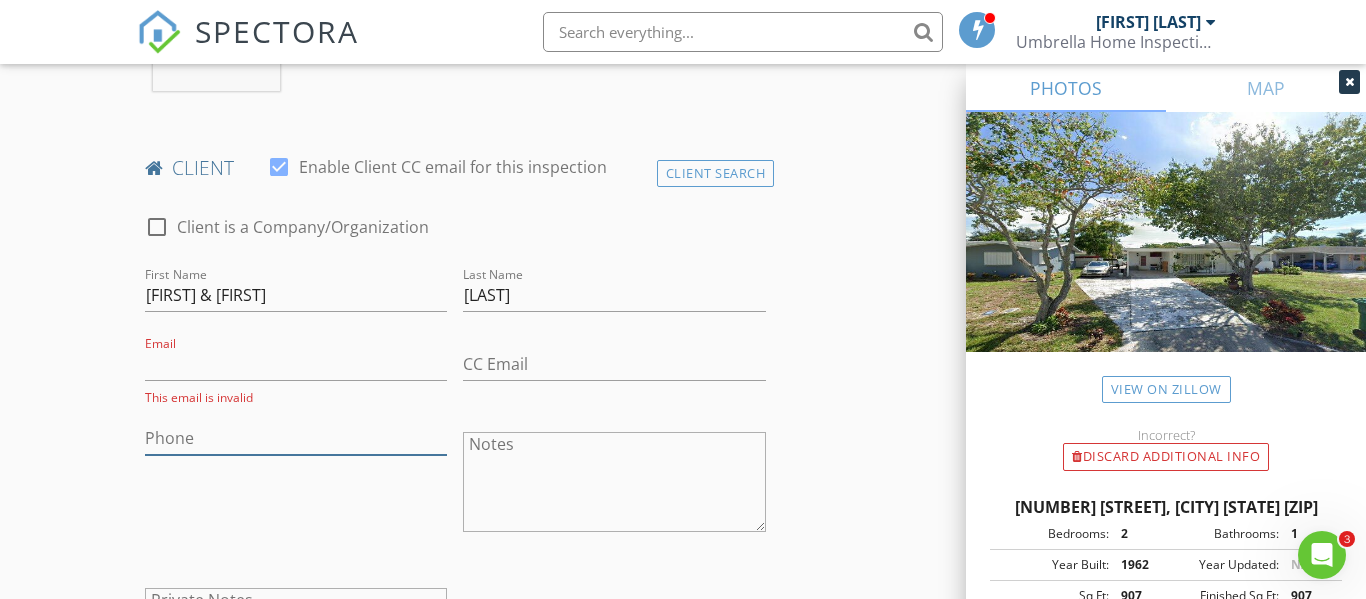 click on "Phone" at bounding box center (296, 438) 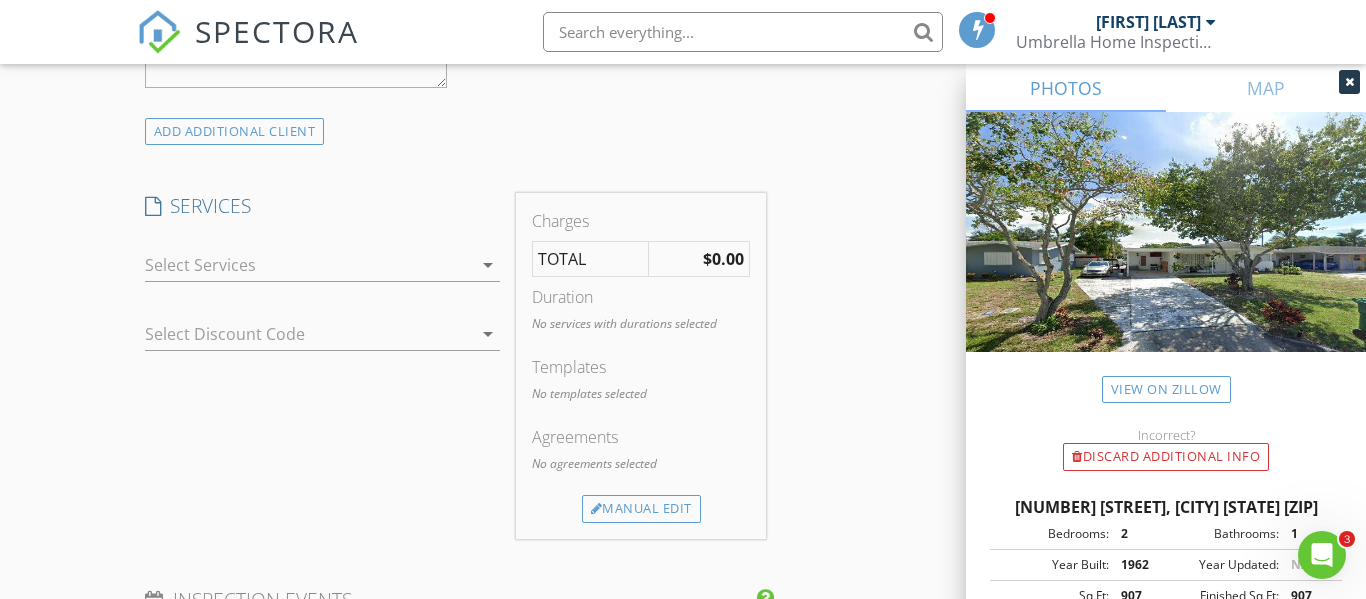 scroll, scrollTop: 1526, scrollLeft: 0, axis: vertical 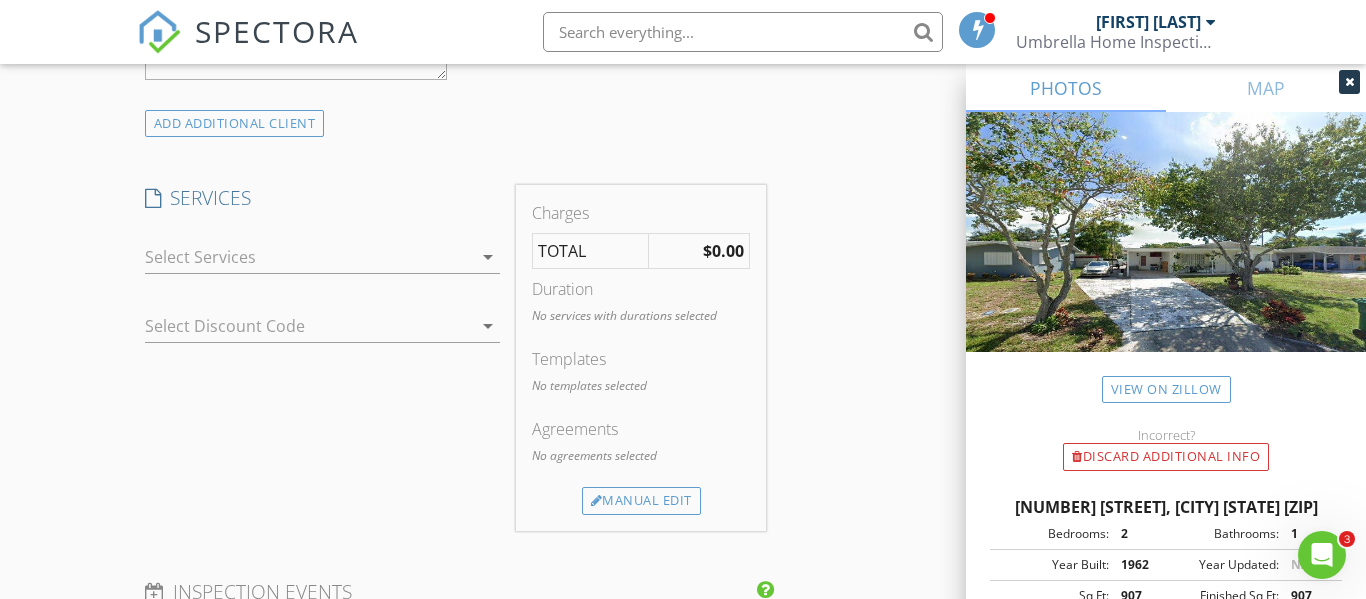 type on "[PHONE]" 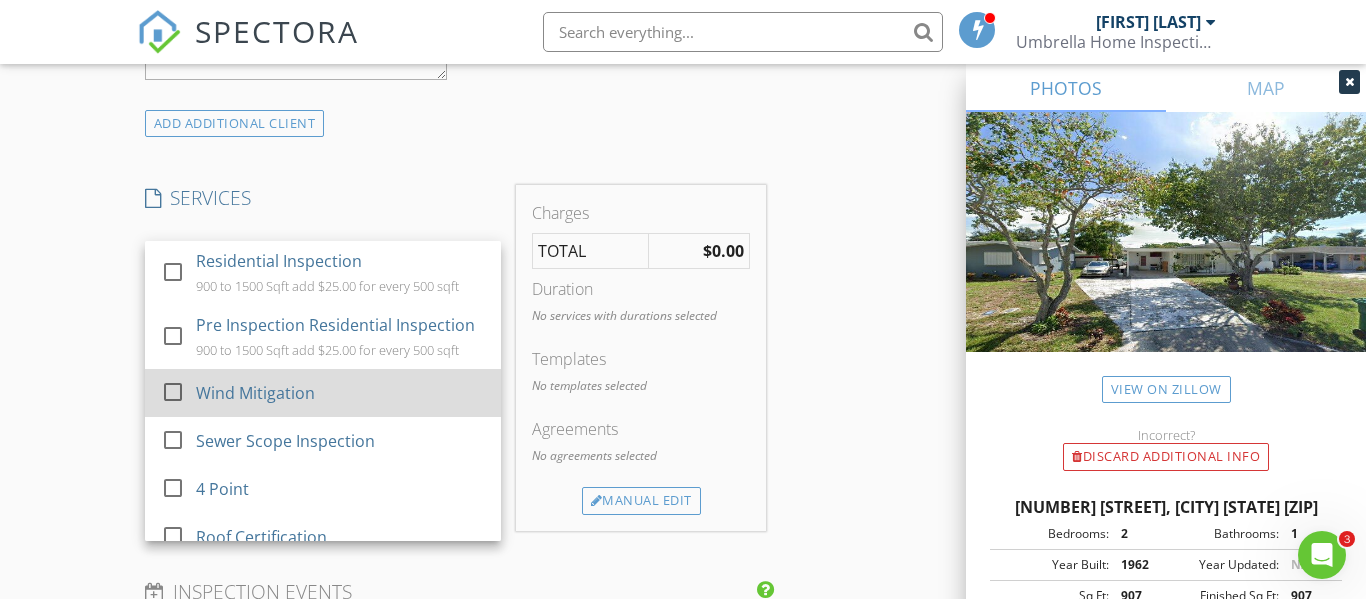 click at bounding box center [173, 392] 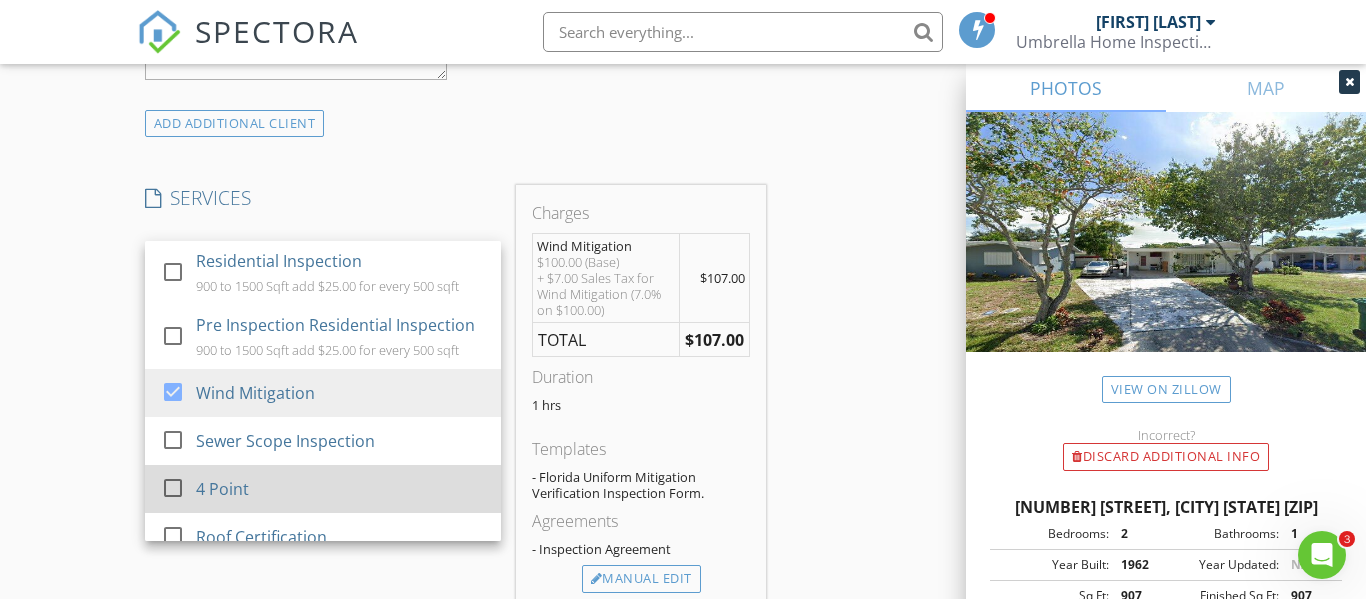 click at bounding box center (173, 488) 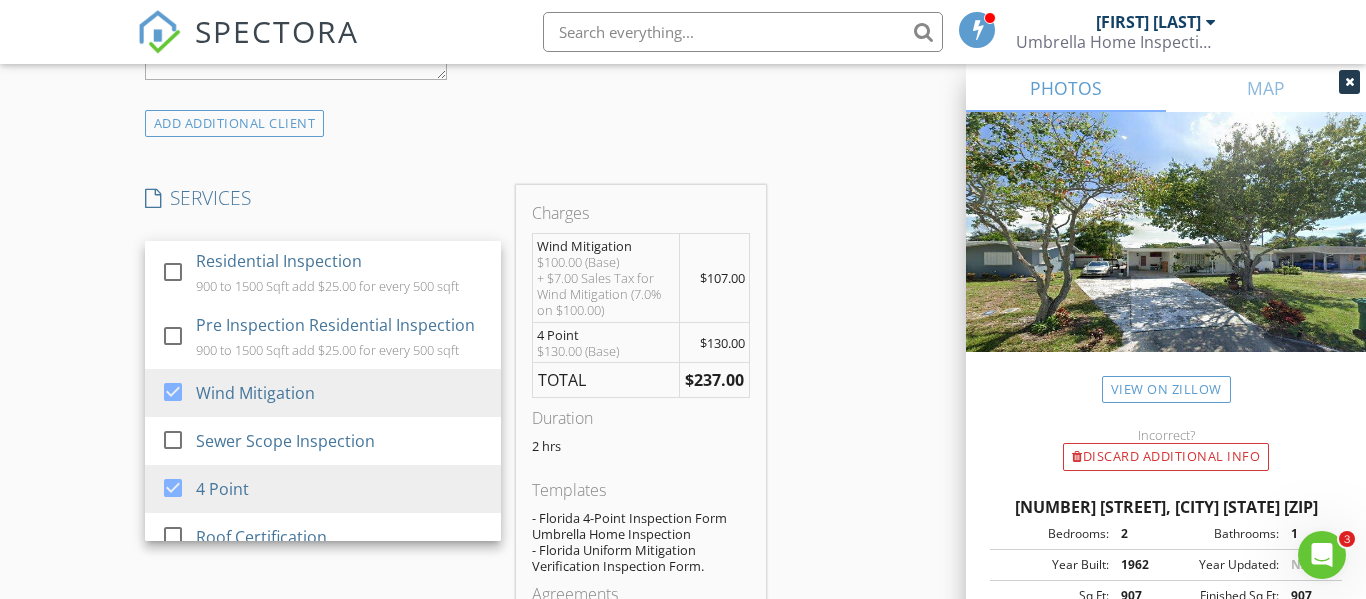 click on "INSPECTOR(S)
check_box   Otilio Gonzalez   PRIMARY   Otilio Gonzalez arrow_drop_down   check_box_outline_blank Otilio Gonzalez specifically requested
Date/Time
08/04/2025 5:00 PM
Location
Address Search       Address 619 Mandan Ave   Unit   City Melbourne   State FL   Zip 32935   County Brevard     Square Feet 907   Year Built 1962   Foundation arrow_drop_down     Otilio Gonzalez     13.4 miles     (21 minutes)
client
check_box Enable Client CC email for this inspection   Client Search     check_box_outline_blank Client is a Company/Organization     First Name Abimael & Yorleney   Last Name Rivera Rodriguez   Email This email is invalid   CC Email   Phone 717-318-1899           Notes   Private Notes
ADD ADDITIONAL client
SERVICES
check_box_outline_blank         check_box" at bounding box center (683, 423) 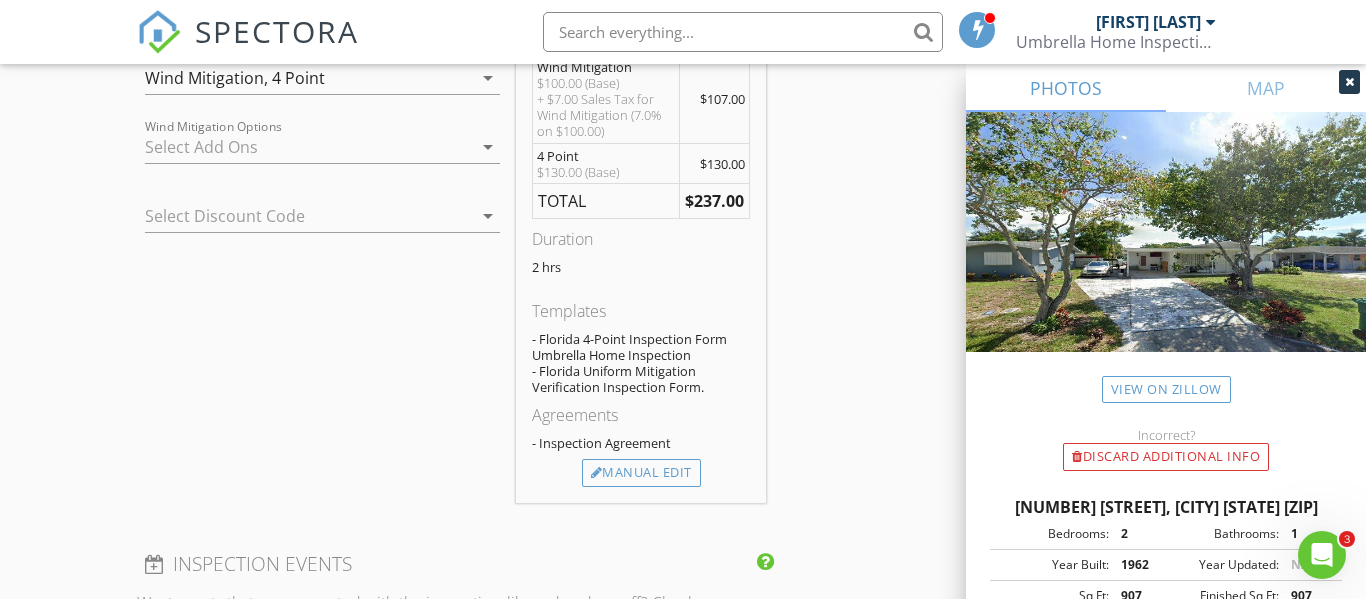 scroll, scrollTop: 1783, scrollLeft: 0, axis: vertical 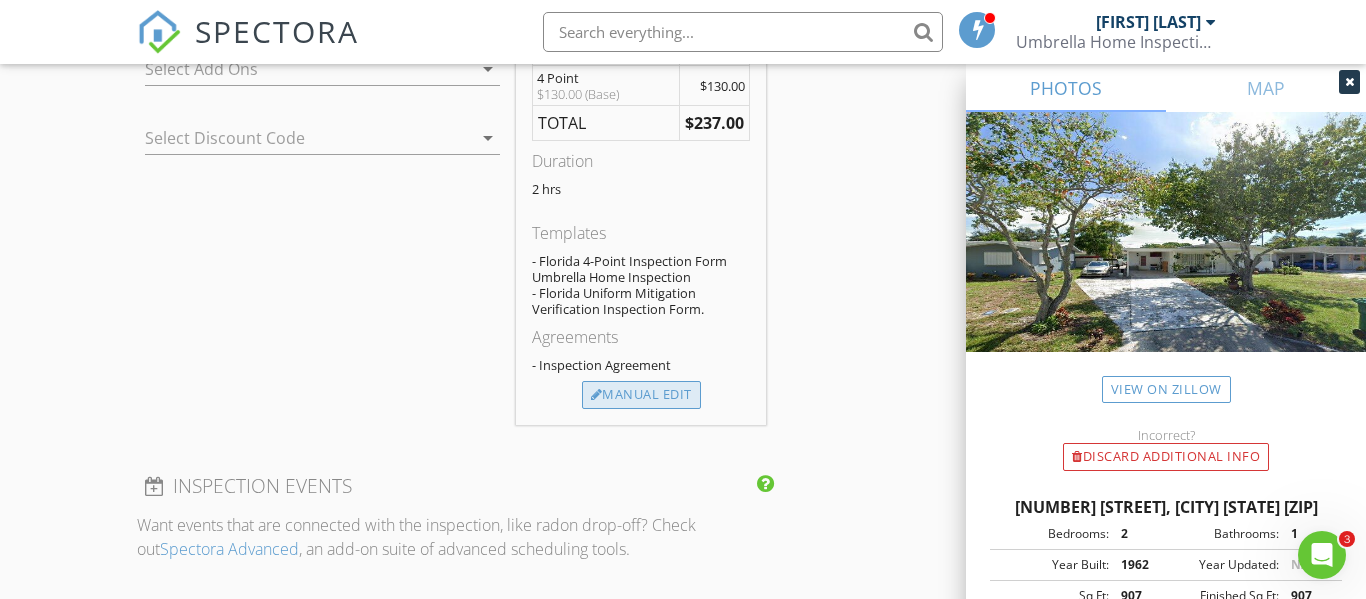 click on "Manual Edit" at bounding box center (641, 395) 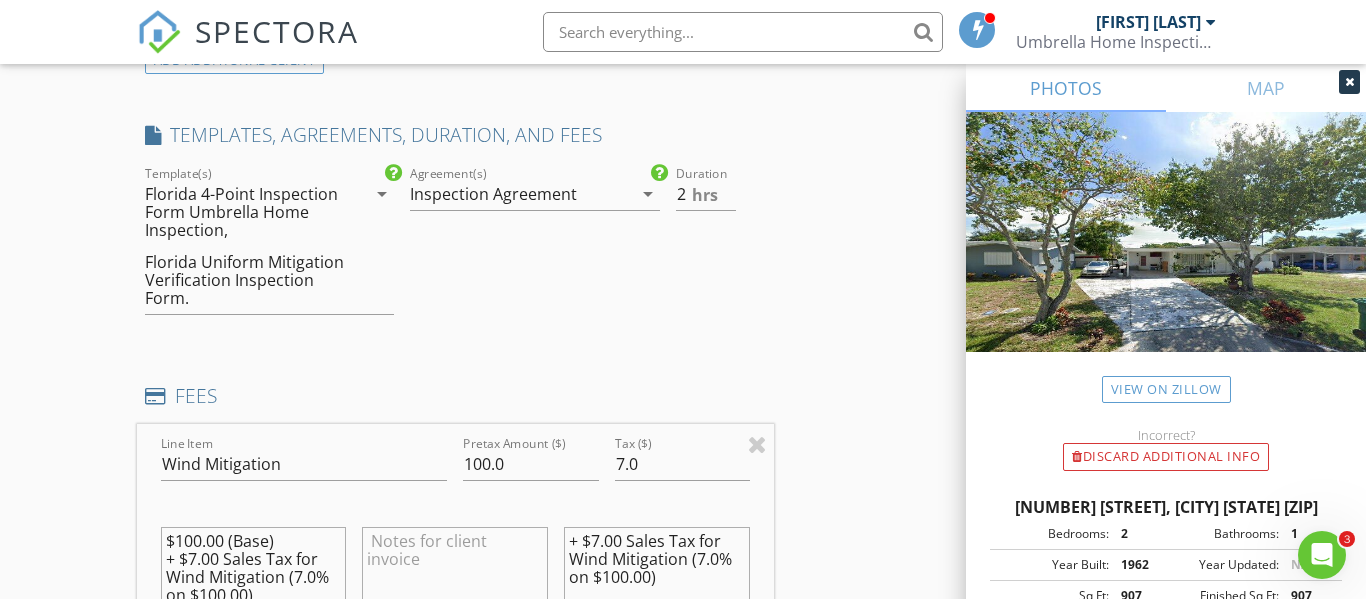 scroll, scrollTop: 1507, scrollLeft: 0, axis: vertical 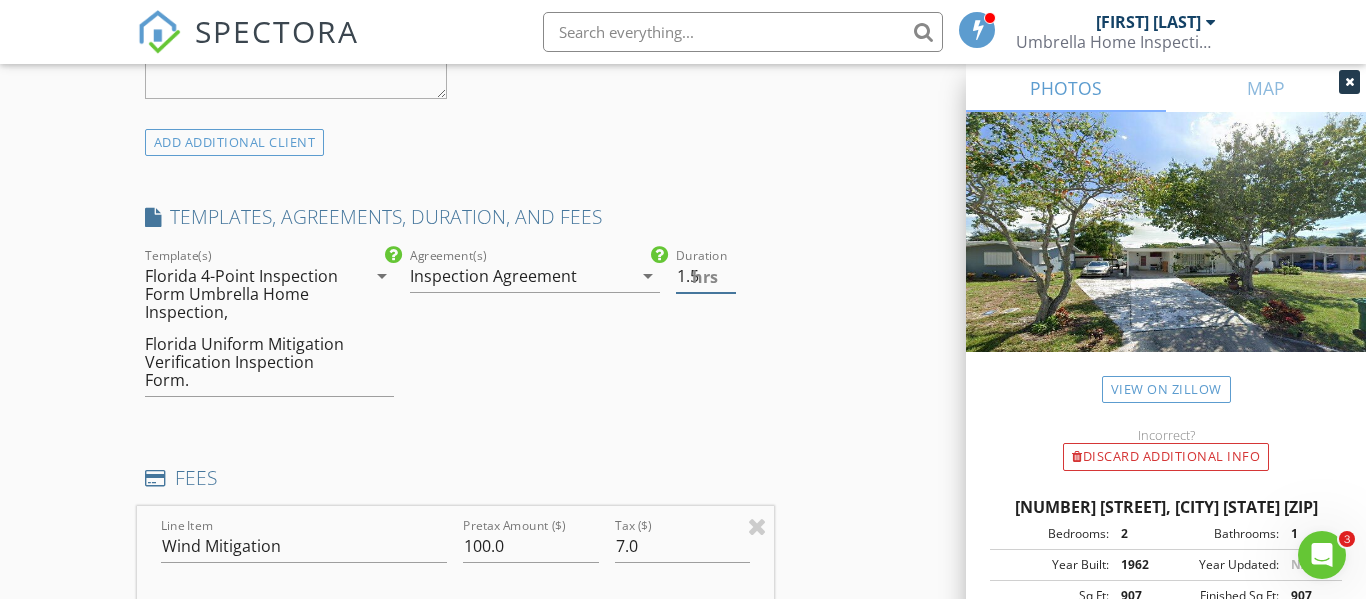 click on "1.5" at bounding box center [706, 276] 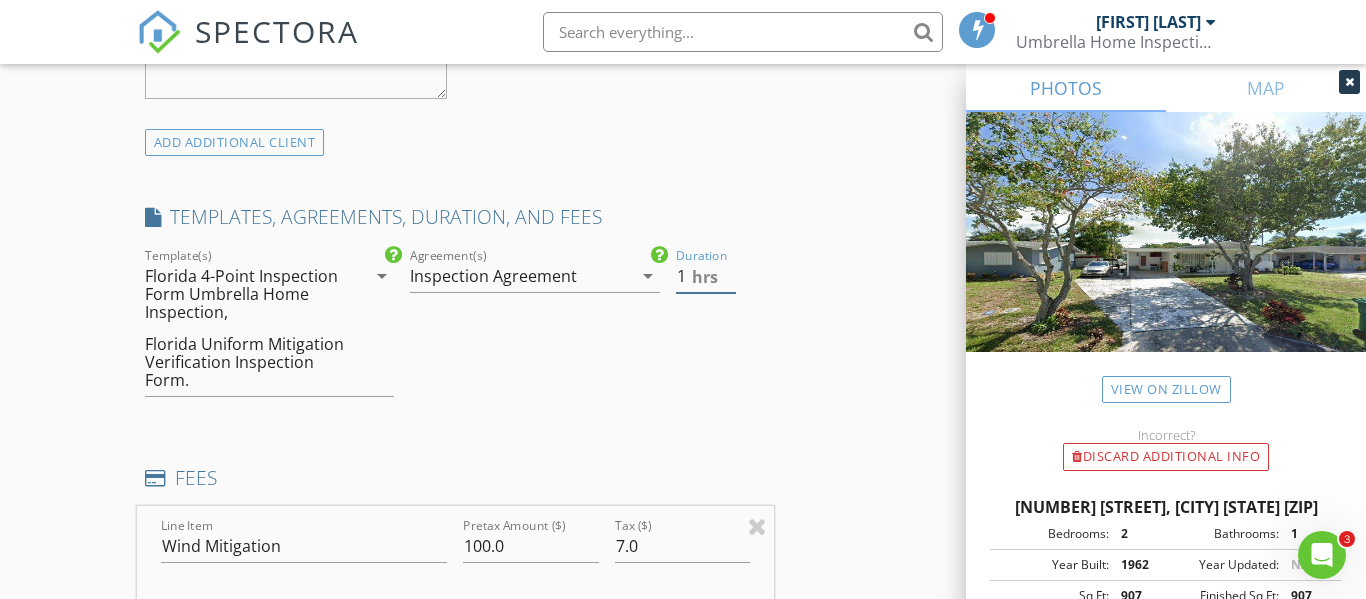 type on "1" 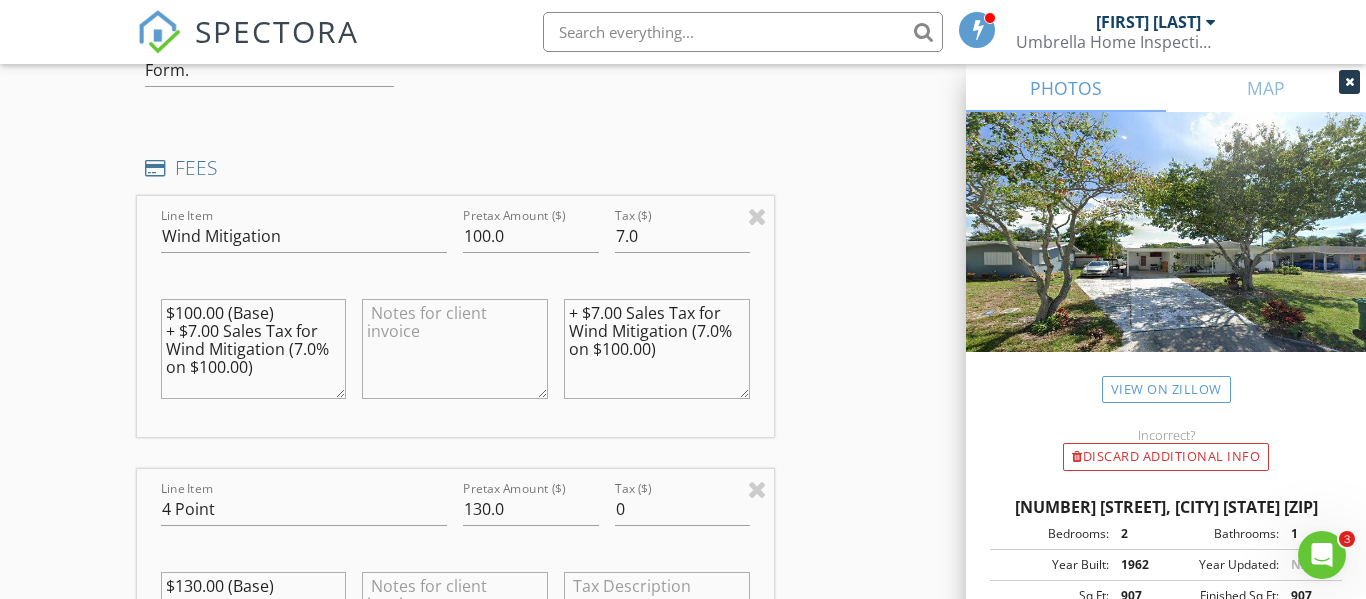 scroll, scrollTop: 1911, scrollLeft: 0, axis: vertical 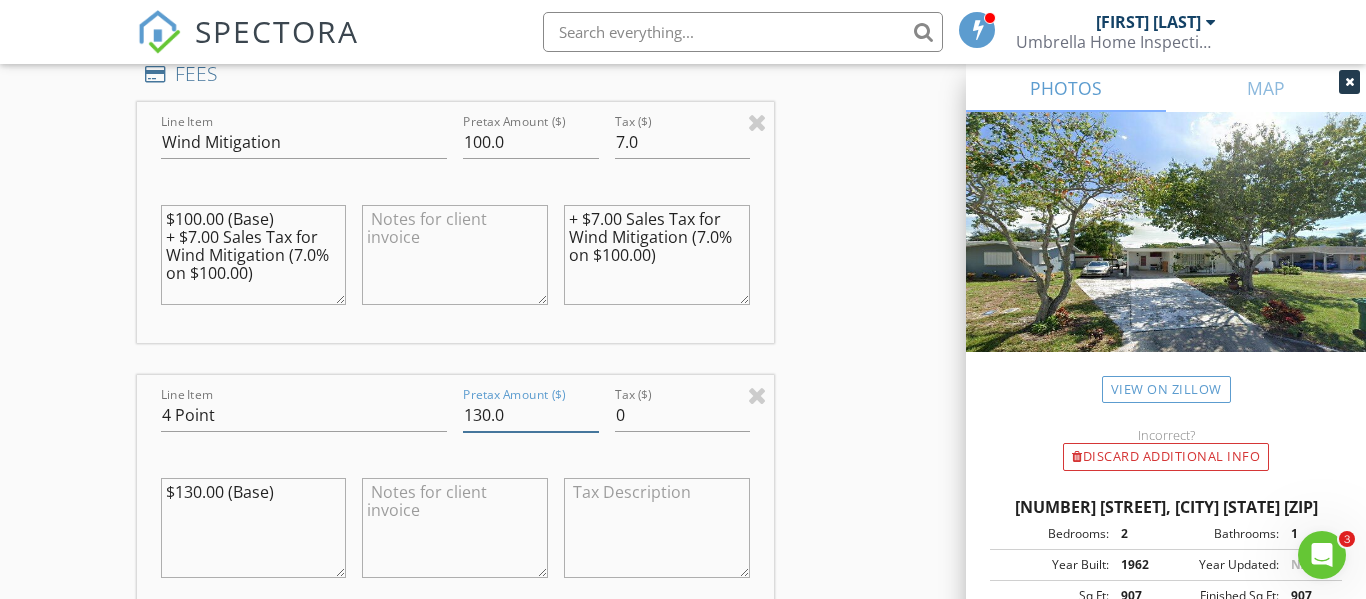 click on "130.0" at bounding box center (530, 415) 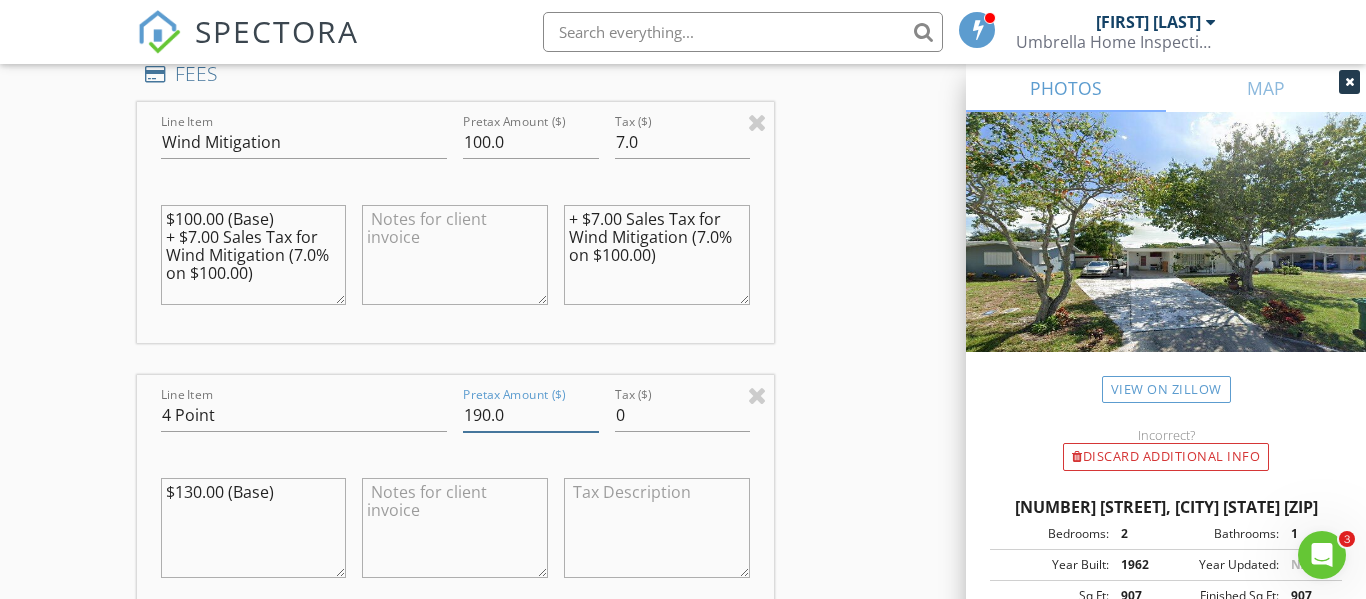 type on "190.0" 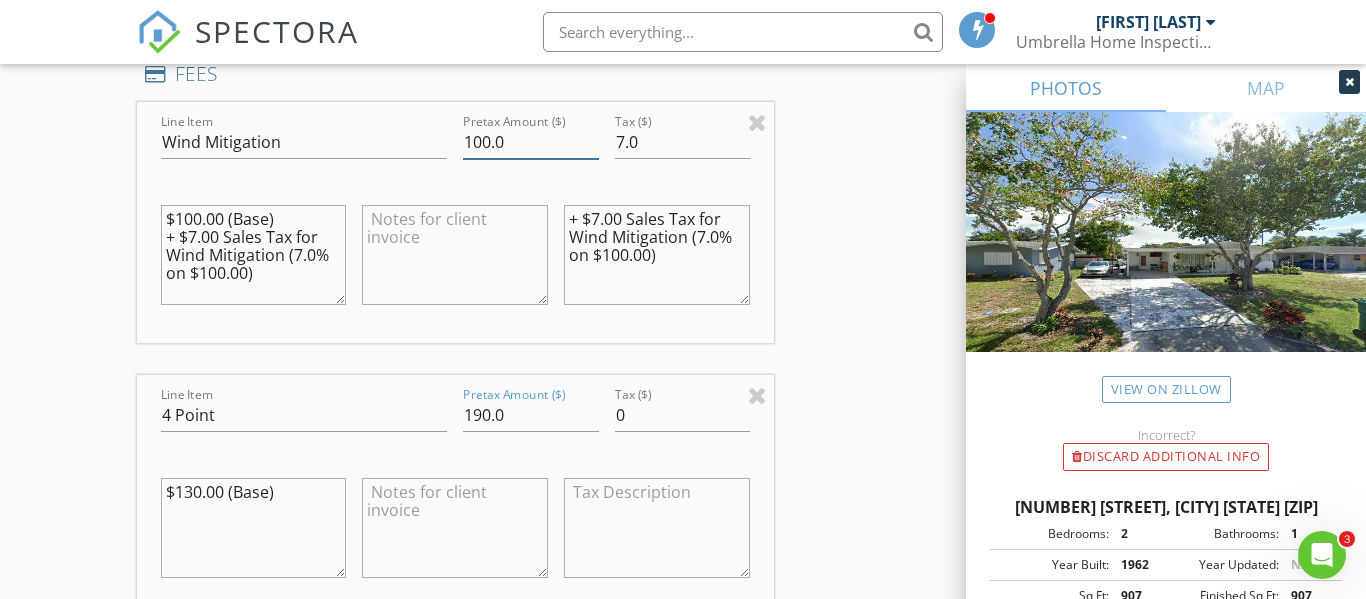 click on "100.0" at bounding box center (530, 142) 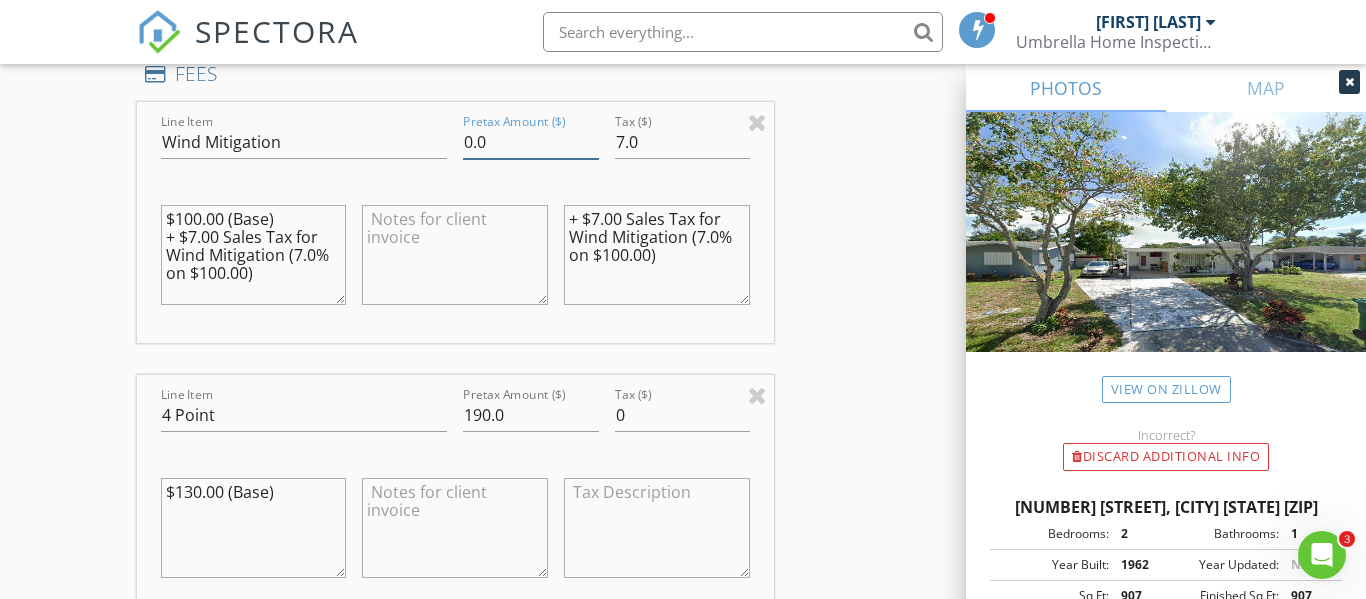 type on "0.0" 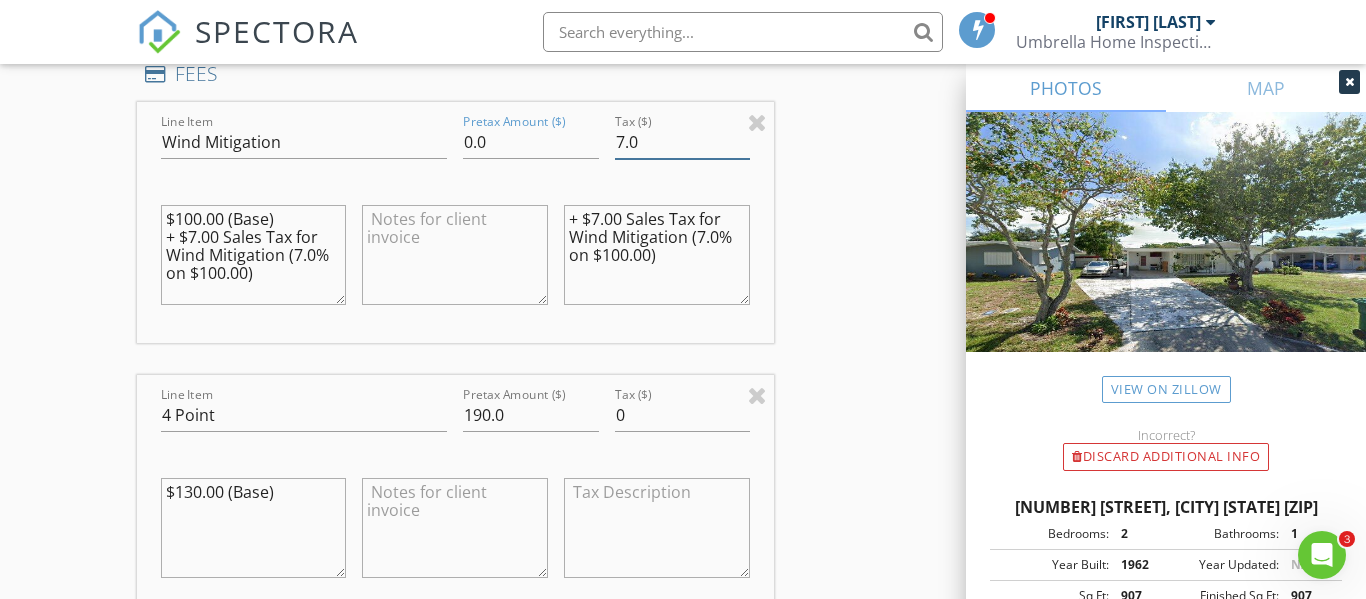 click on "7.0" at bounding box center (682, 142) 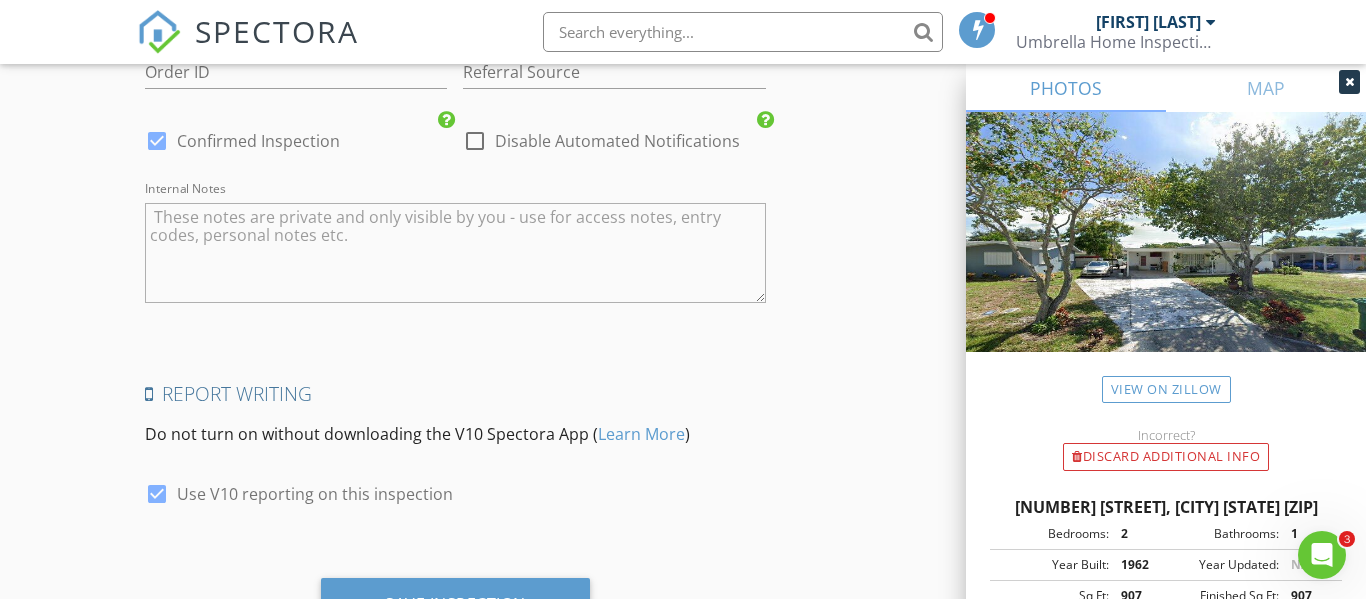 scroll, scrollTop: 3561, scrollLeft: 0, axis: vertical 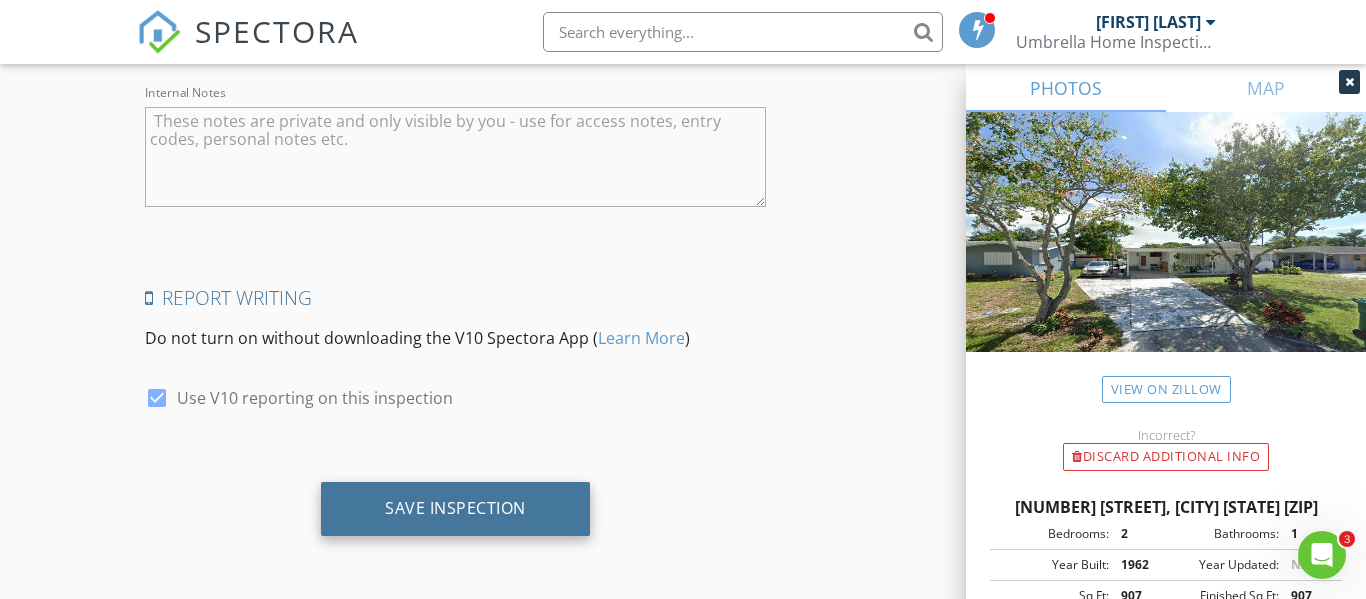 type on "0" 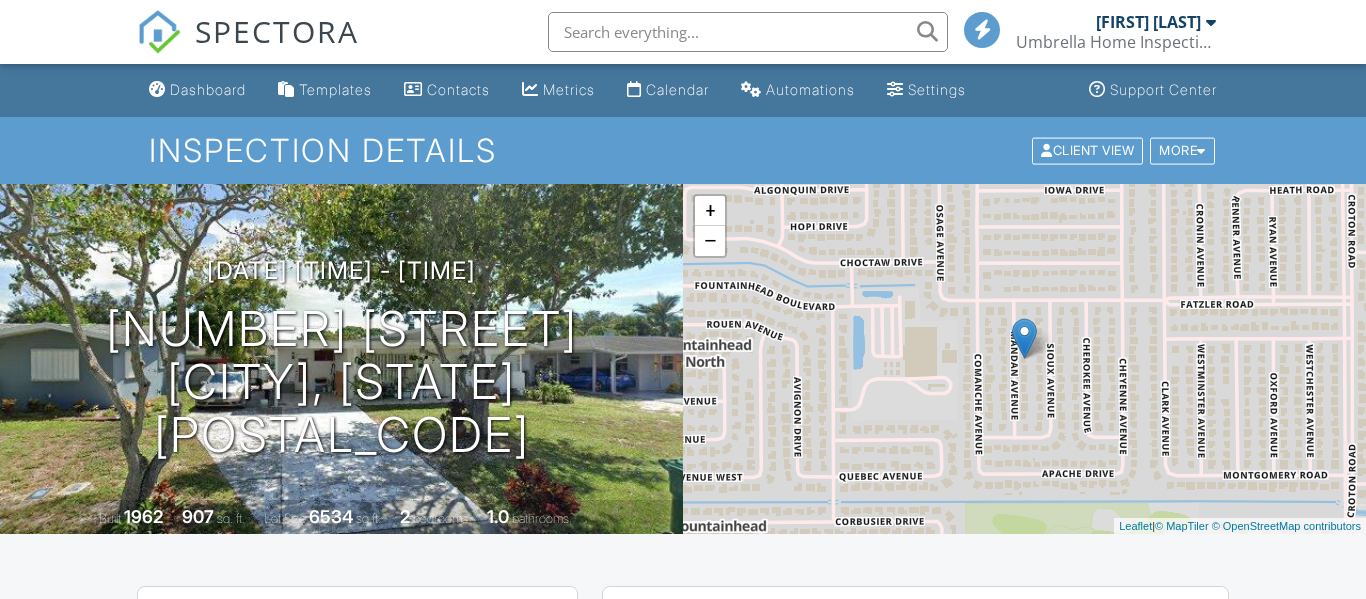 scroll, scrollTop: 0, scrollLeft: 0, axis: both 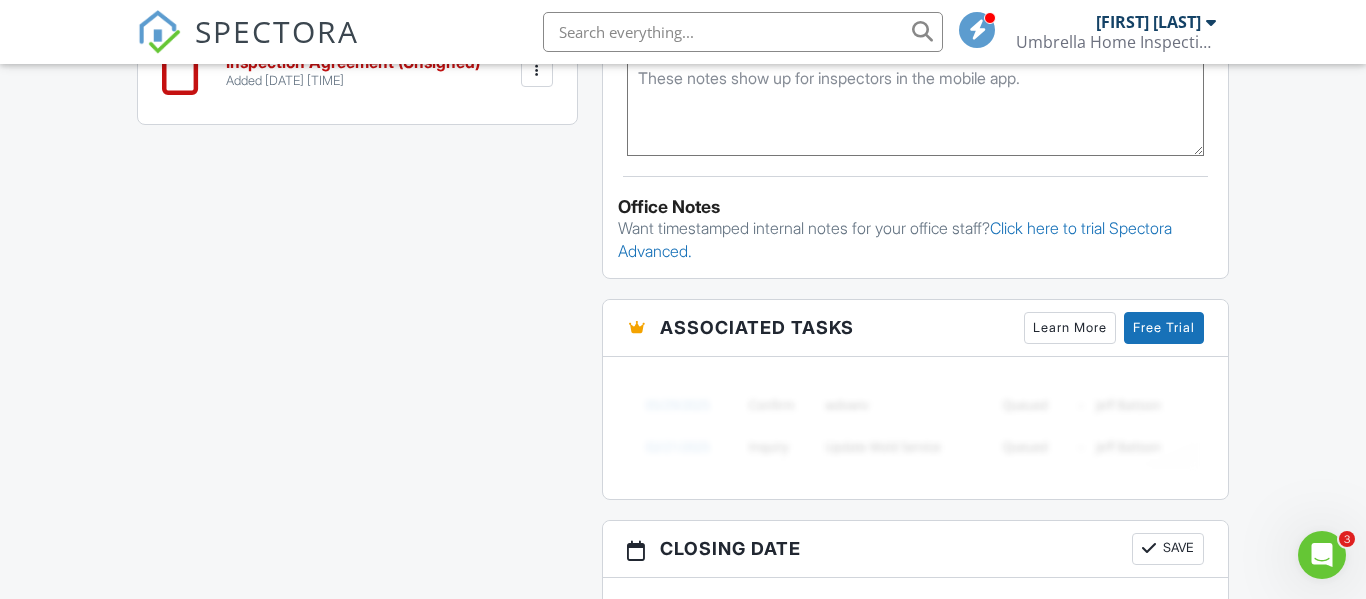 click on "Dashboard
Templates
Contacts
Metrics
Calendar
Automations
Settings
Support Center
Inspection Details
Client View
More
Property Details
Reschedule
Reorder / Copy
Share
Cancel
Delete
Print Order
Convert to V9
Disable Pass on CC Fees
View Change Log
[DATE]  [TIME]
- [TIME]
[NUMBER] [STREET]
[CITY], [STATE] [POSTAL_CODE]
Built
1962
907
sq. ft.
Lot Size
6534
sq.ft.
2
bedrooms
1.0
bathrooms
+ − Leaflet  |  © MapTiler   © OpenStreetMap contributors
All emails and texts are disabled for this inspection!
Turn on emails and texts
Turn on and Requeue Notifications
Reports
Locked
Attach
New
(Untitled report)
Edit
View" at bounding box center (683, -135) 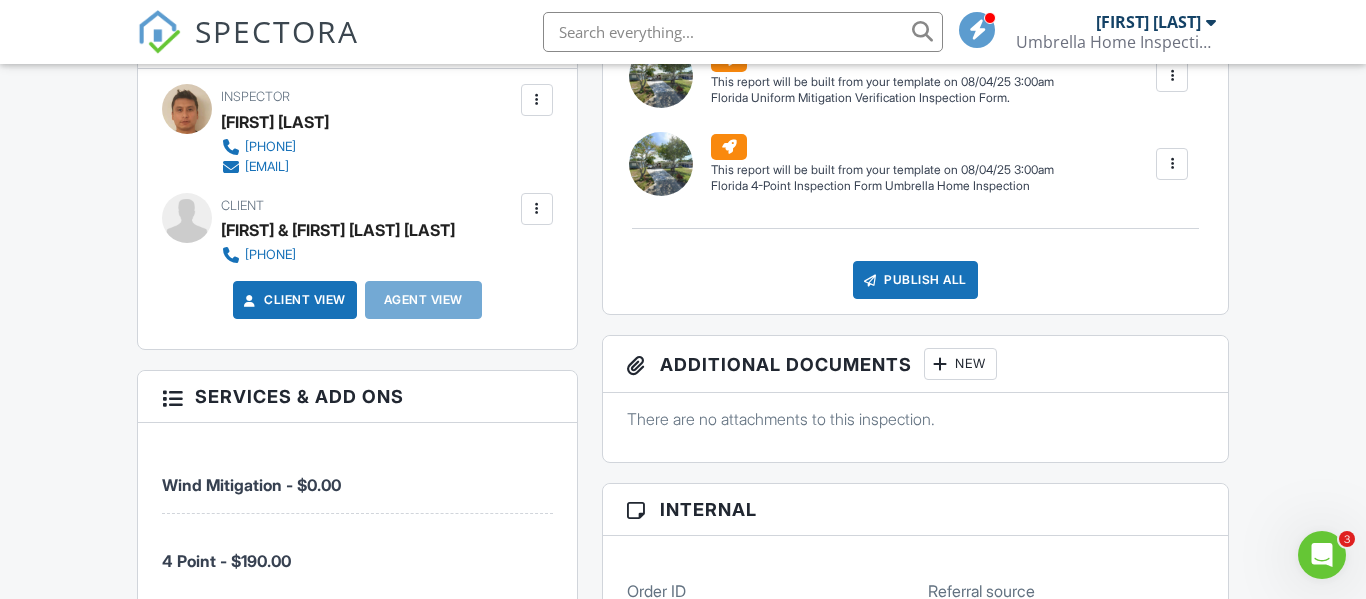 scroll, scrollTop: 619, scrollLeft: 0, axis: vertical 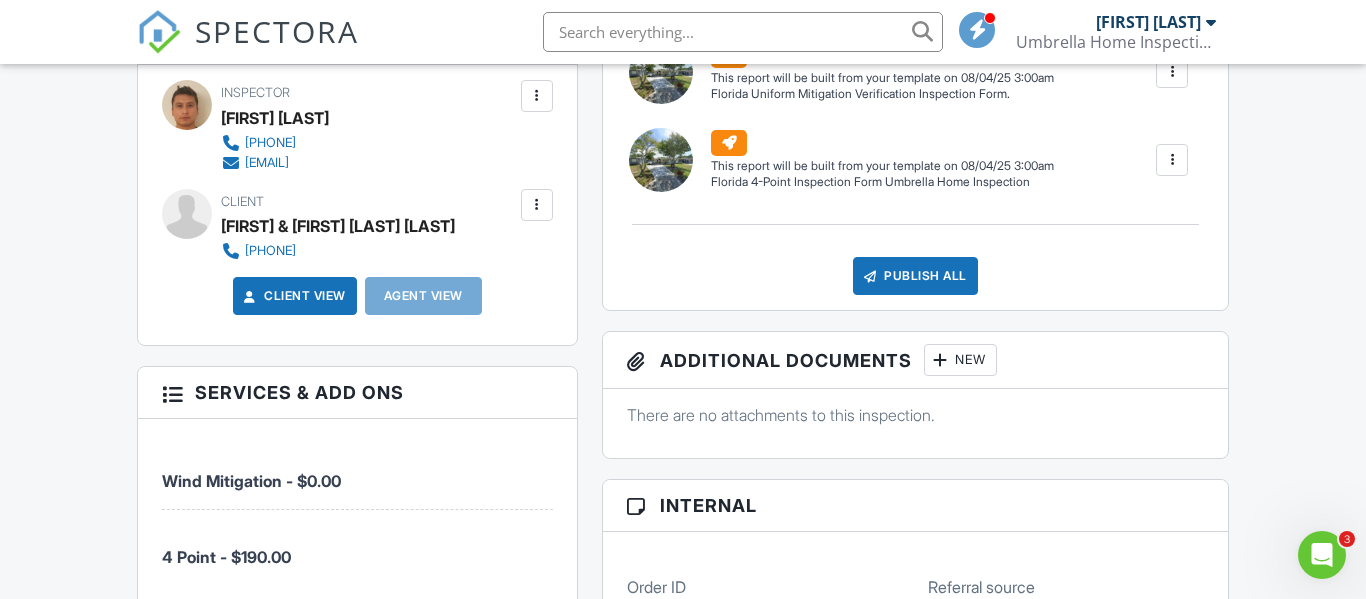 click at bounding box center (537, 205) 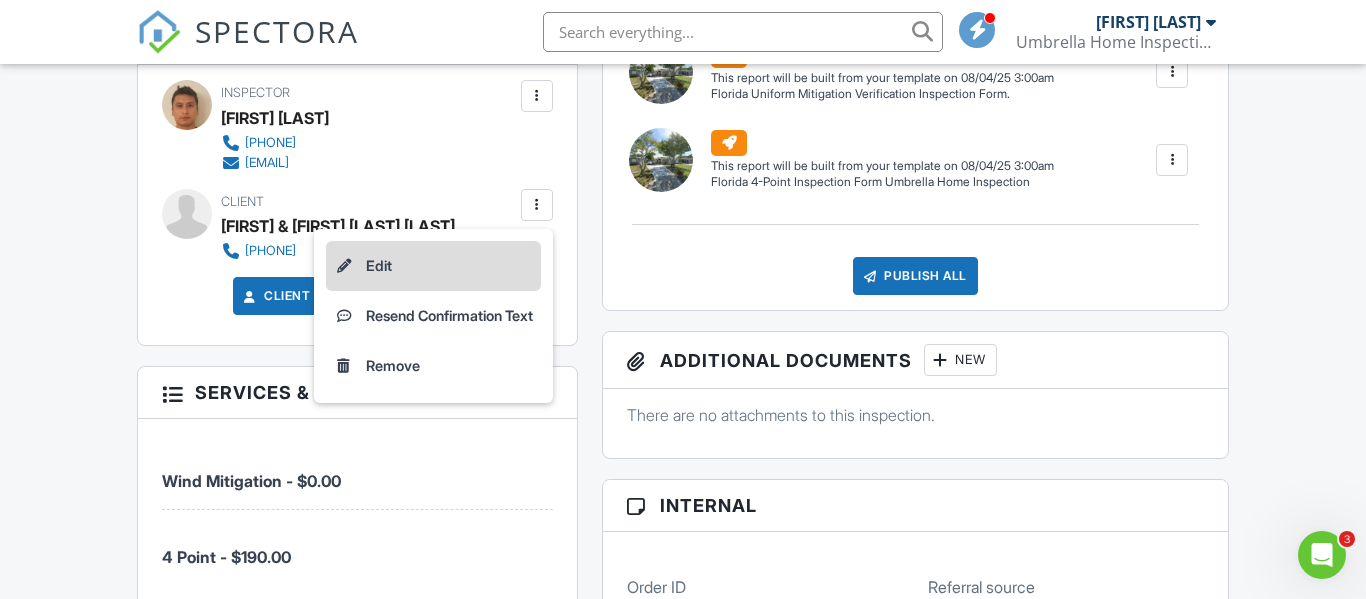 click on "Edit" at bounding box center [433, 266] 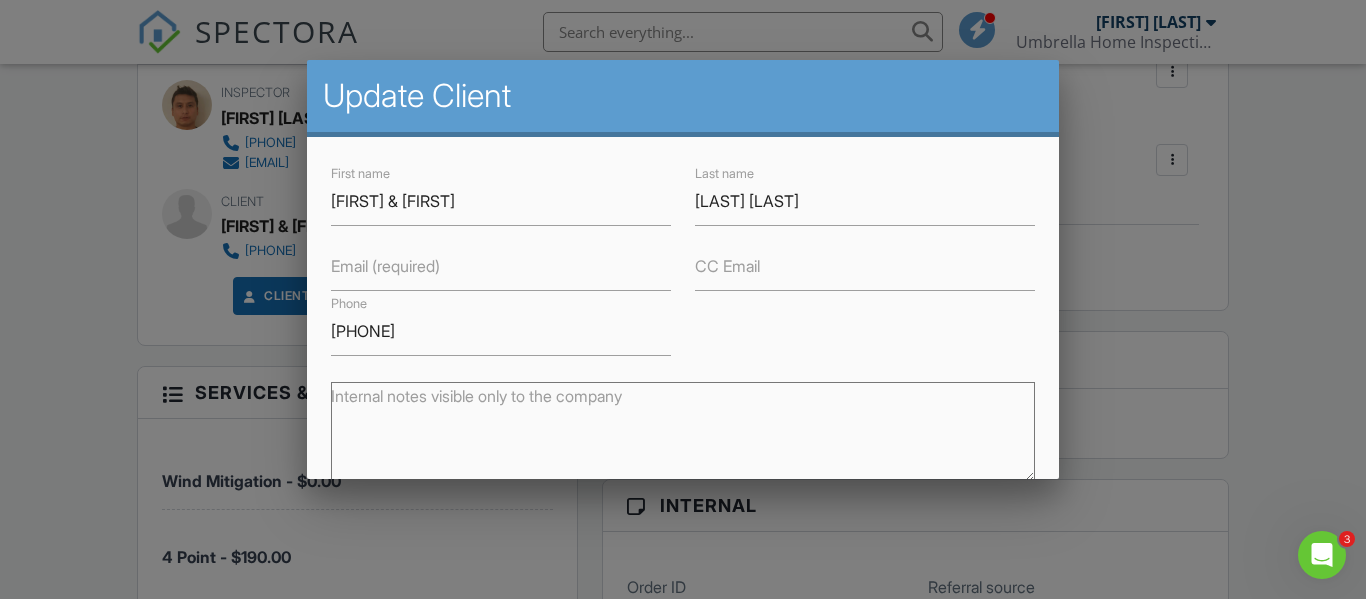click on "Email (required)" at bounding box center (385, 266) 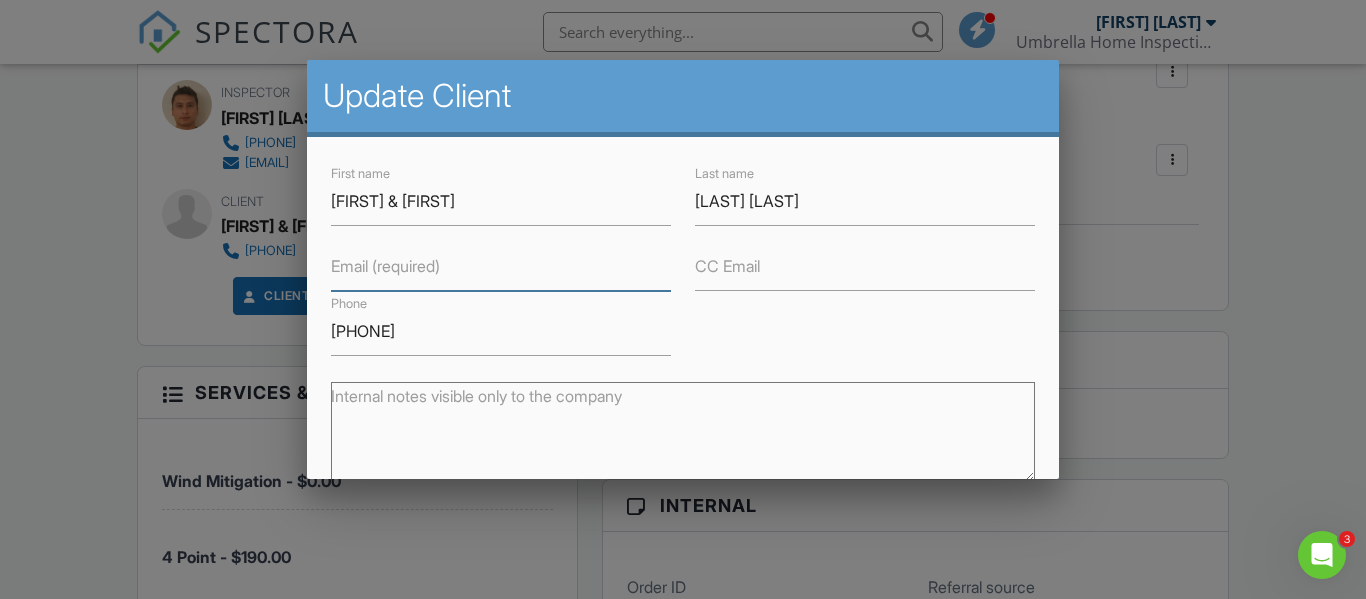 click on "Email (required)" at bounding box center (501, 266) 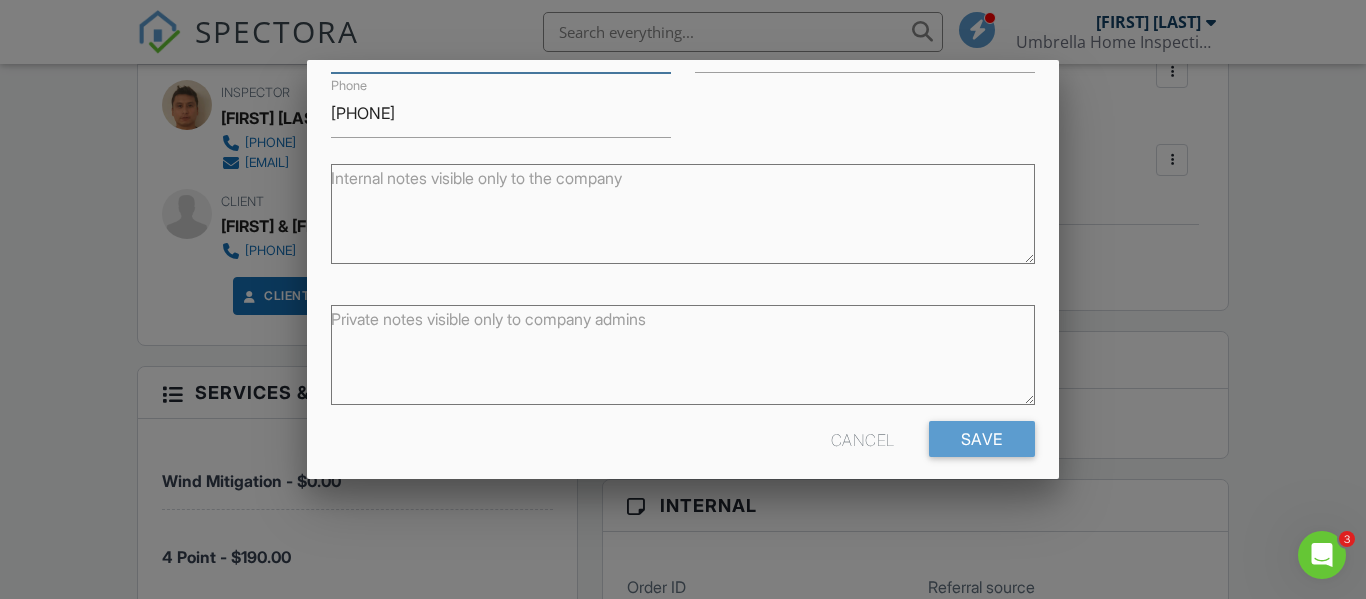 scroll, scrollTop: 235, scrollLeft: 0, axis: vertical 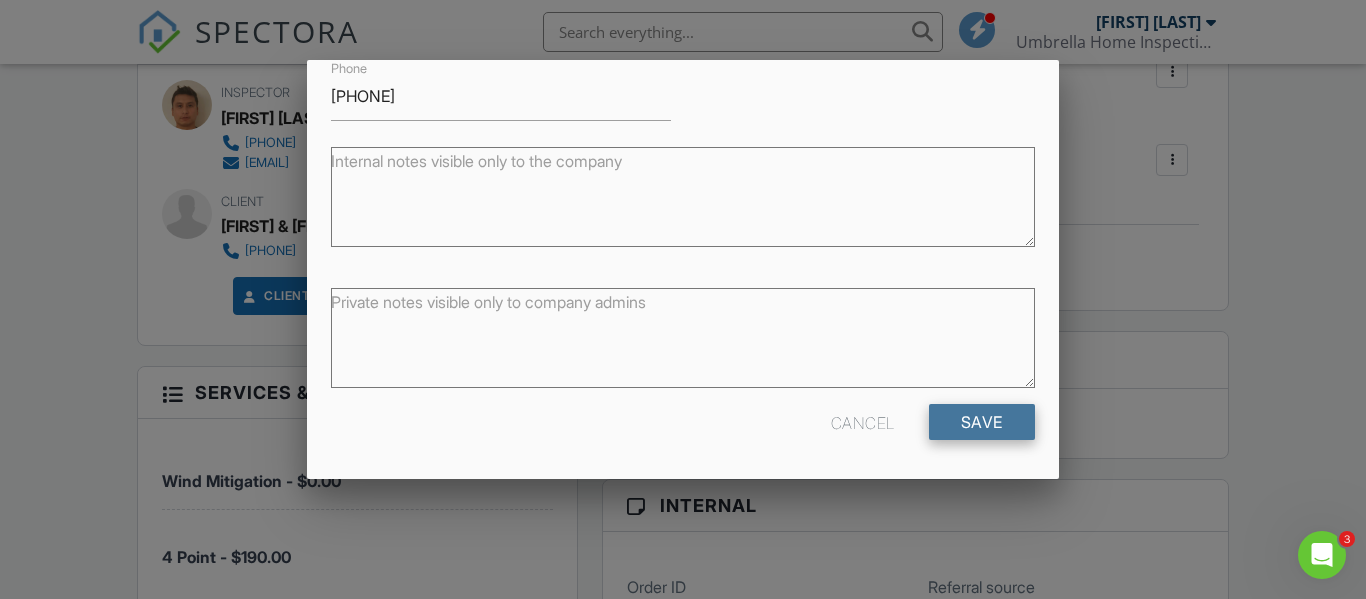 type on "leneyabi93@[REDACTED]" 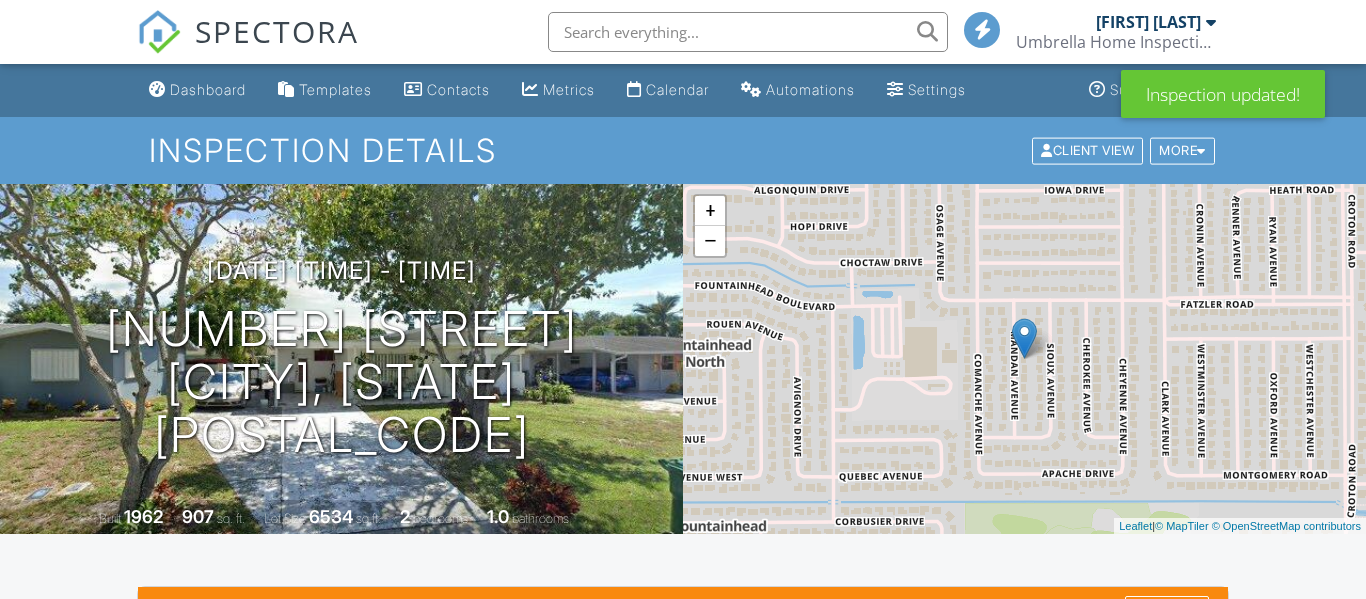 scroll, scrollTop: 0, scrollLeft: 0, axis: both 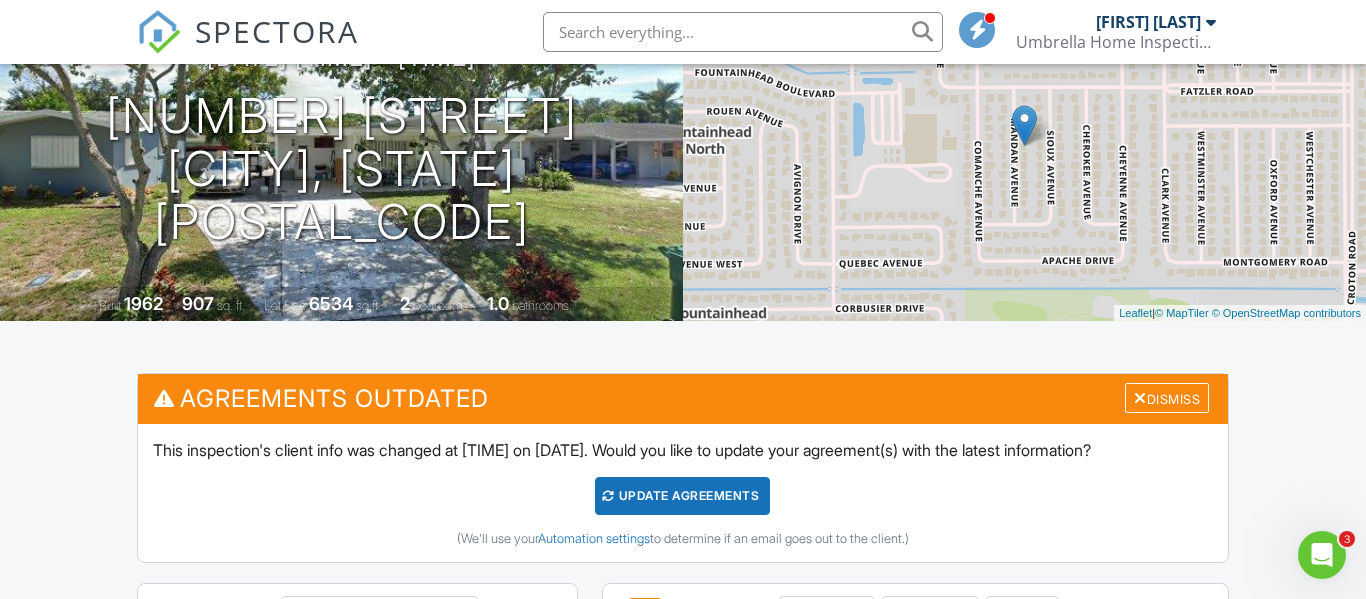 click on "Update Agreements" at bounding box center [682, 496] 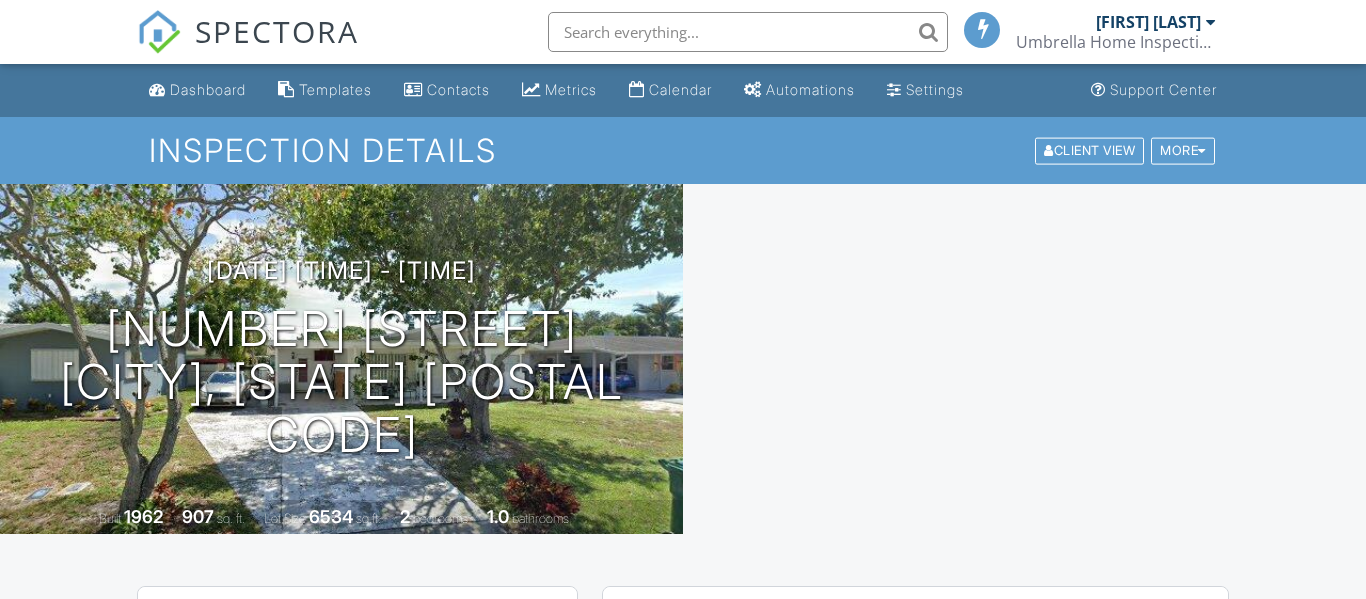 scroll, scrollTop: 0, scrollLeft: 0, axis: both 